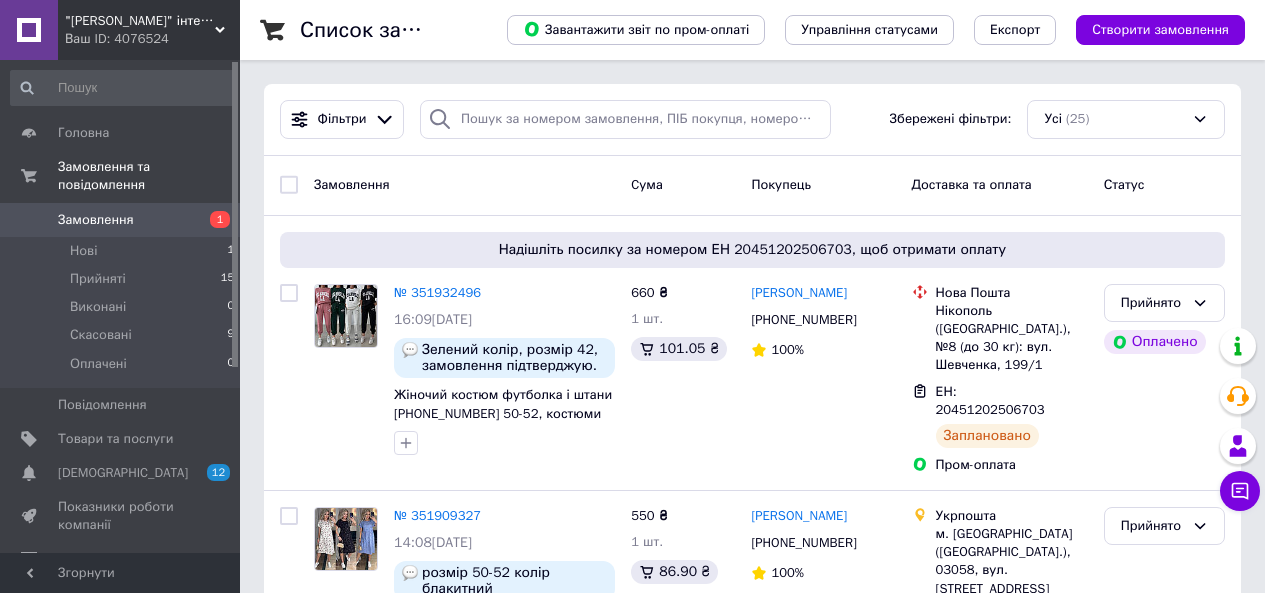 scroll, scrollTop: 0, scrollLeft: 0, axis: both 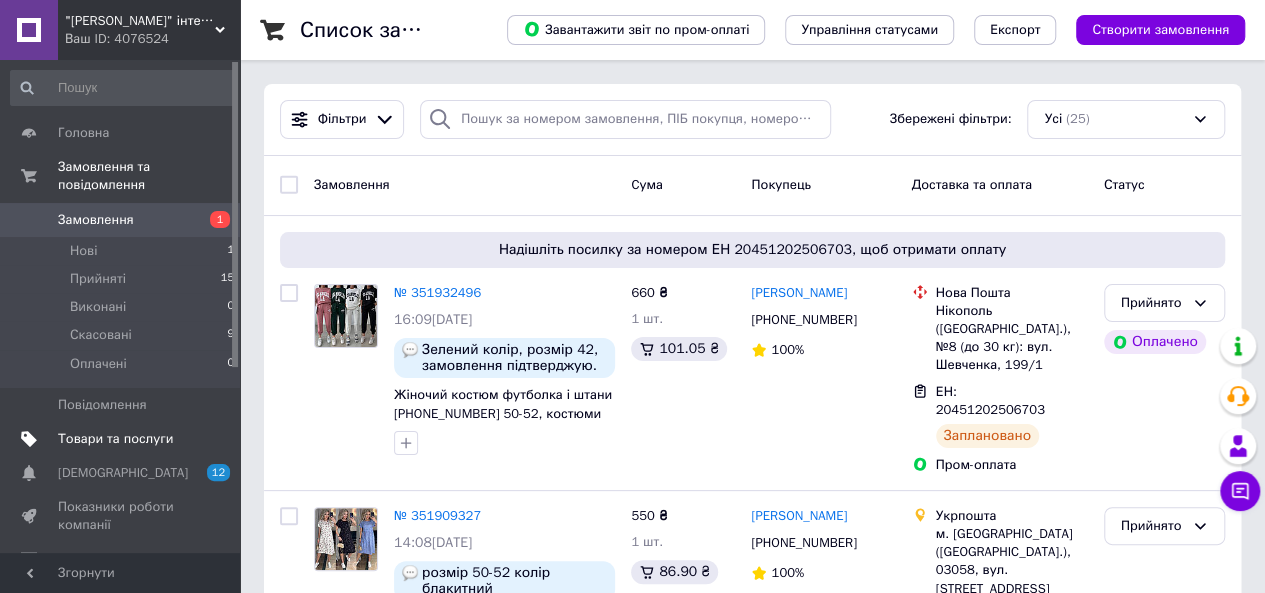 click on "Товари та послуги" at bounding box center (115, 439) 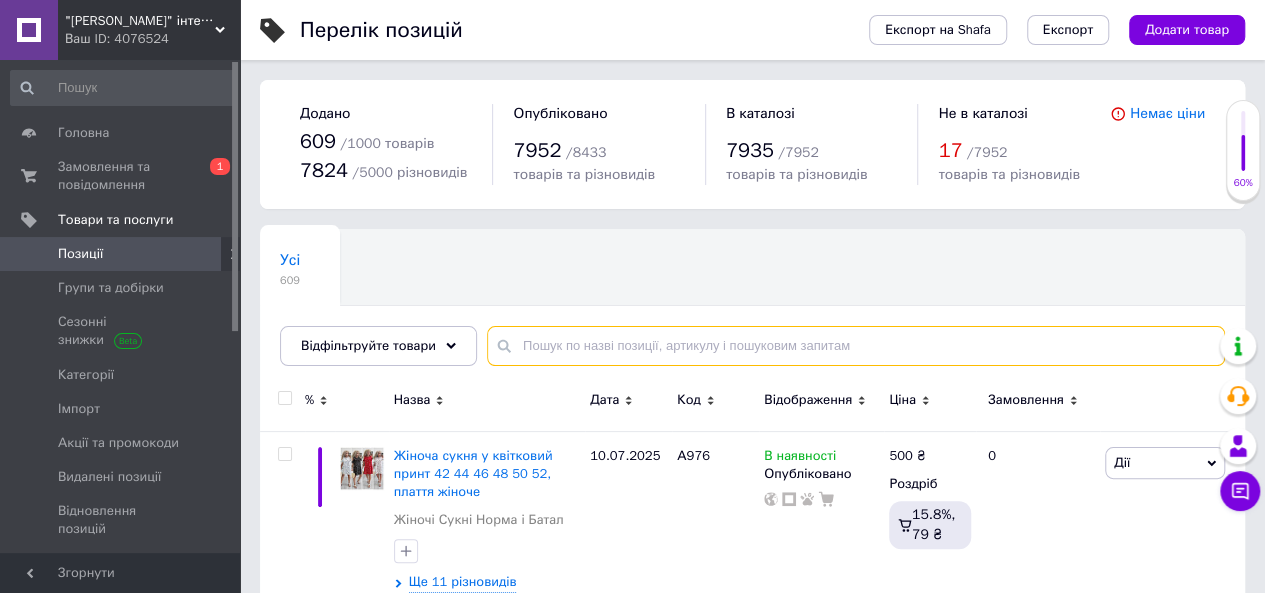 click at bounding box center (856, 346) 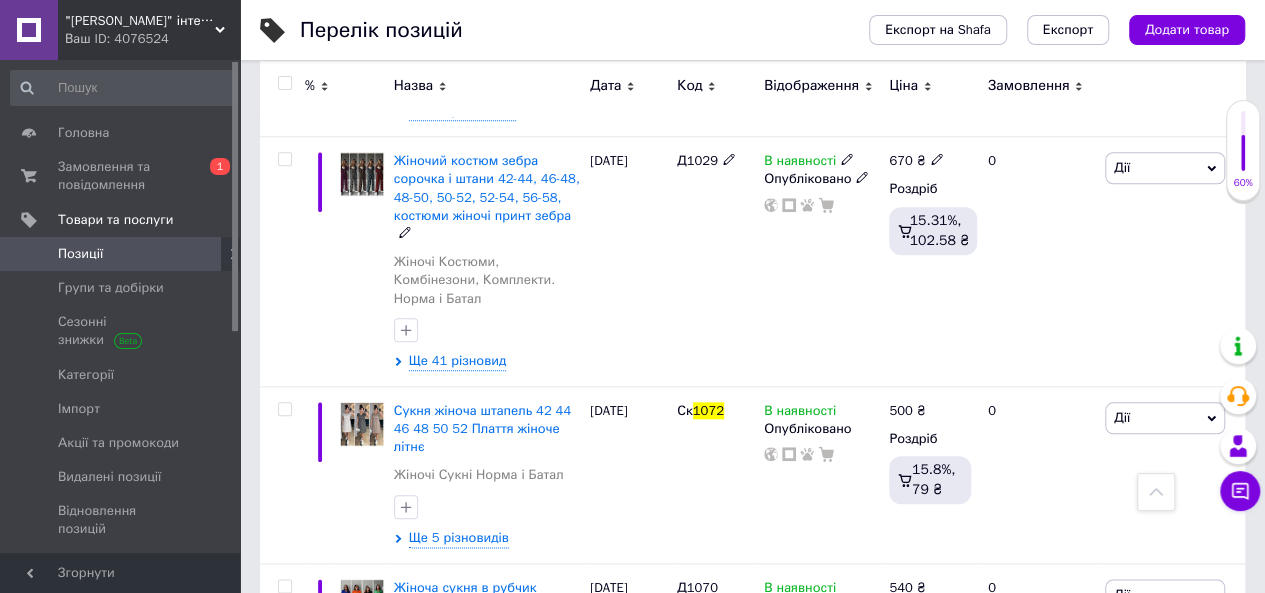 scroll, scrollTop: 900, scrollLeft: 0, axis: vertical 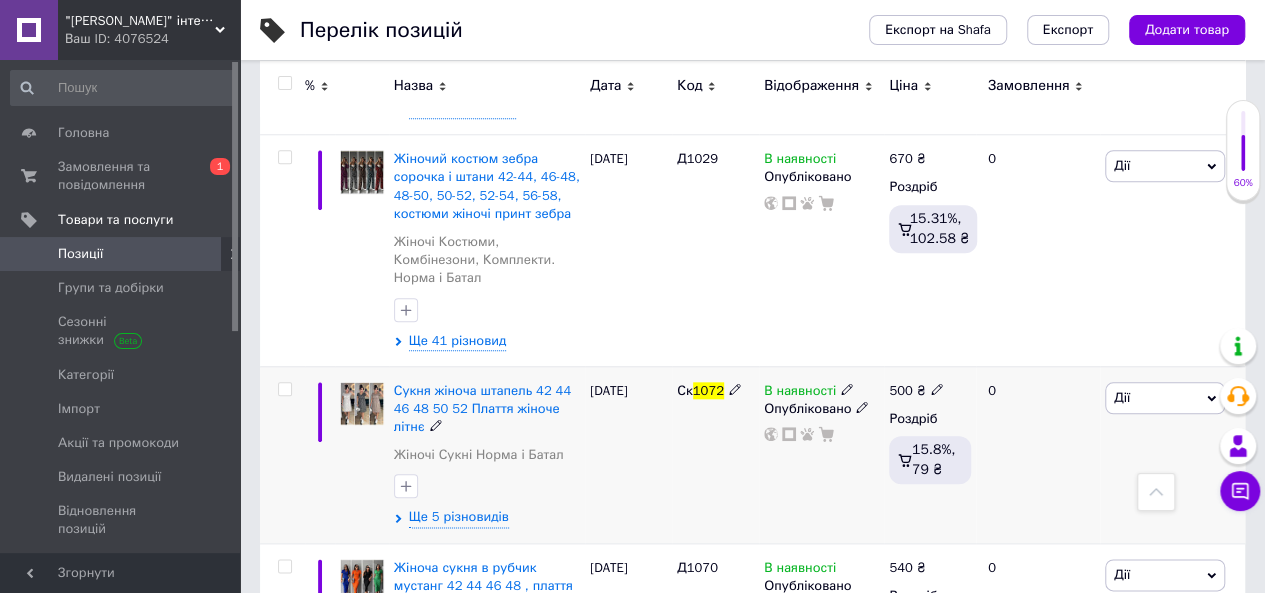 type on "1072" 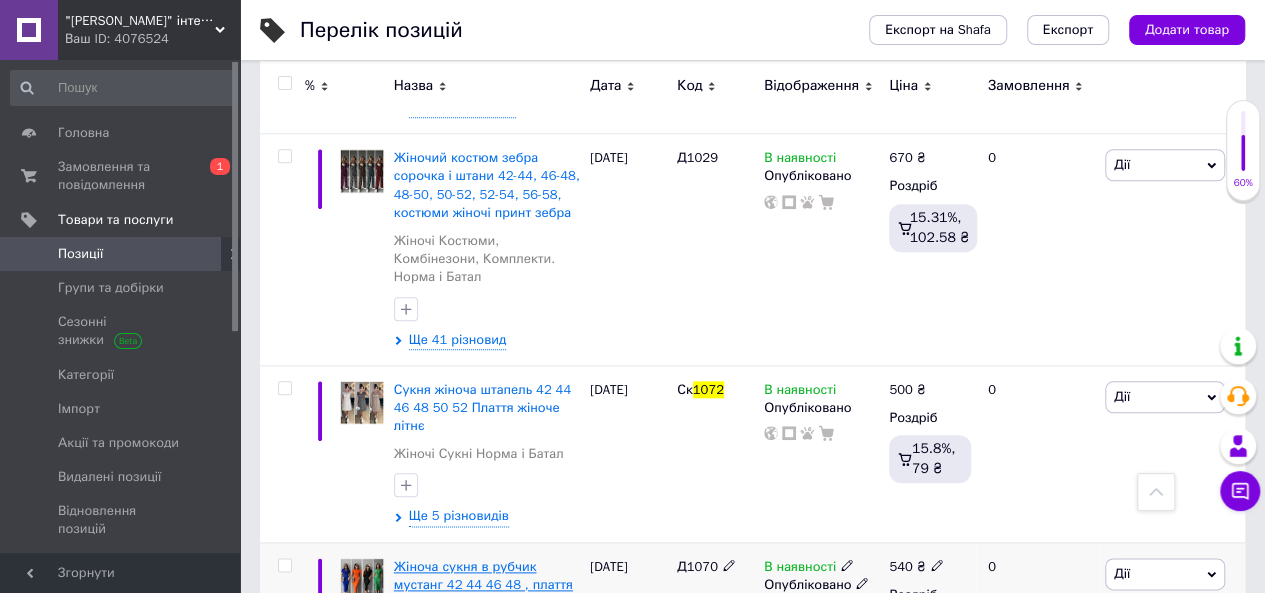 scroll, scrollTop: 900, scrollLeft: 0, axis: vertical 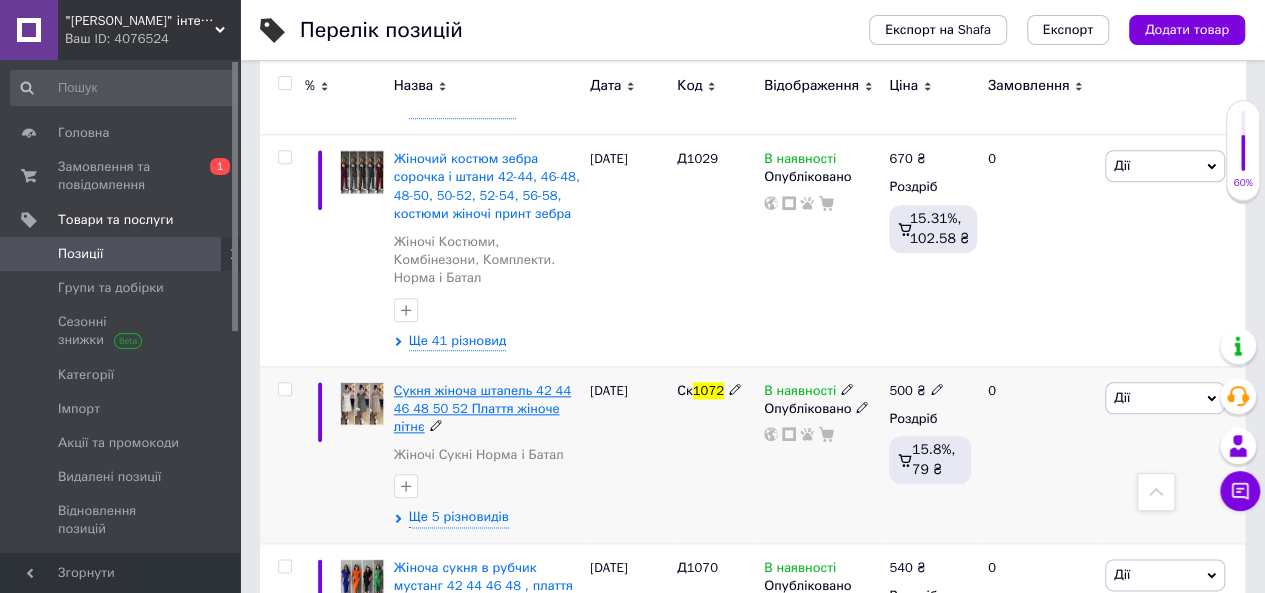 click on "Сукня жіноча  штапель 42 44 46 48 50 52 Плаття жіноче  літнє" at bounding box center [482, 408] 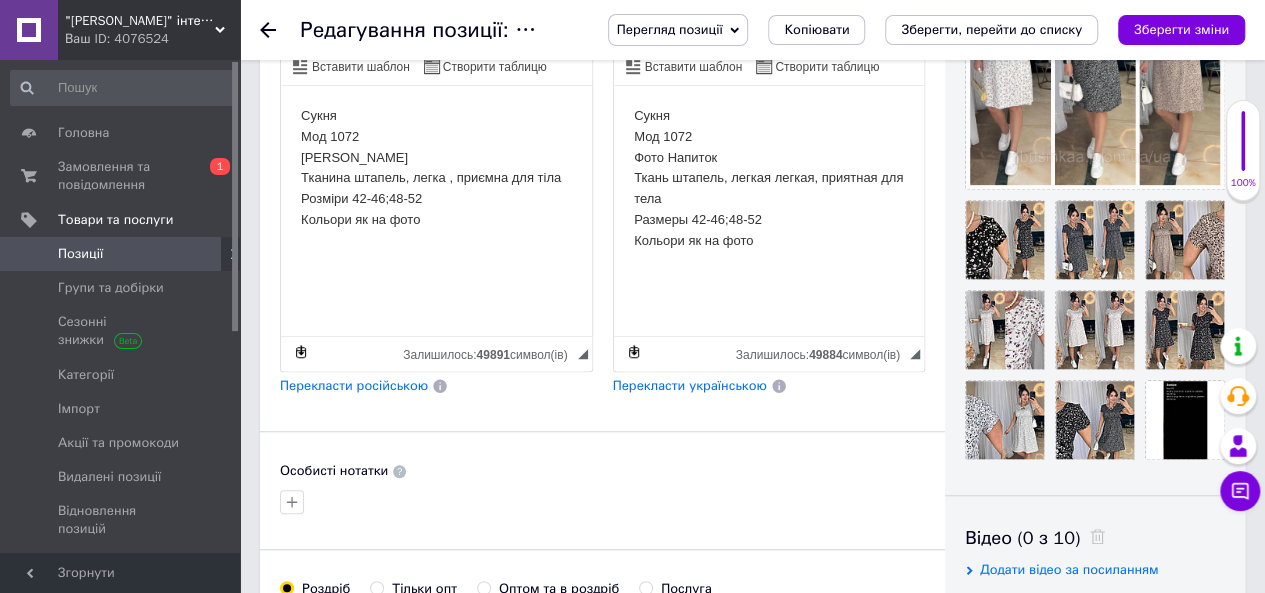 scroll, scrollTop: 500, scrollLeft: 0, axis: vertical 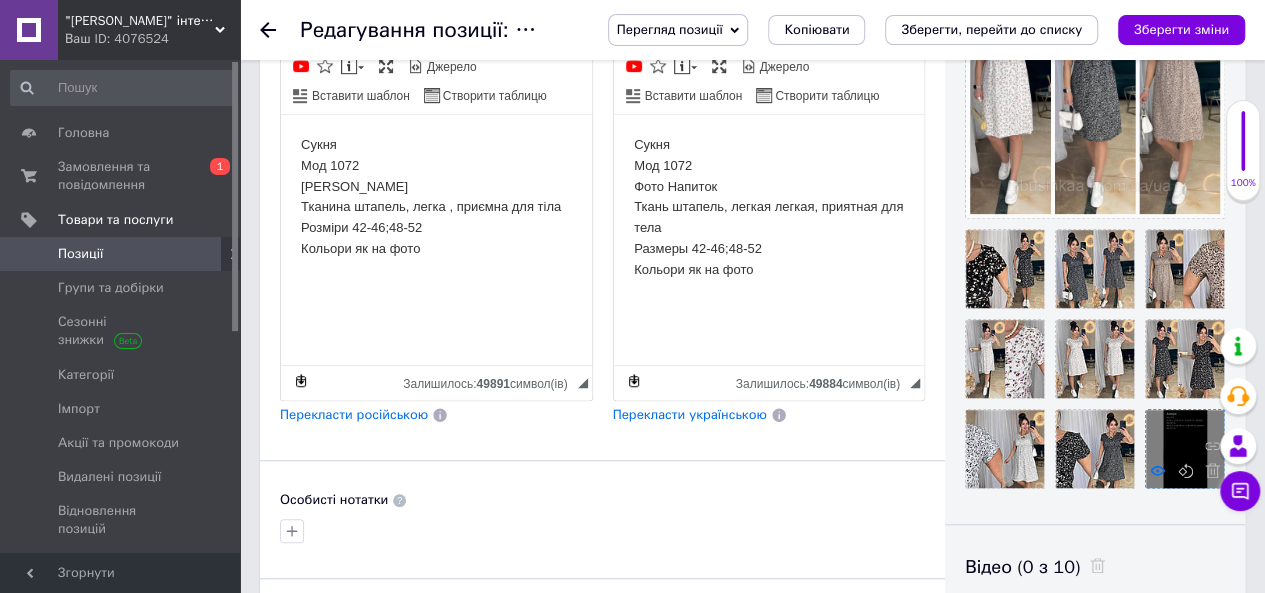 click 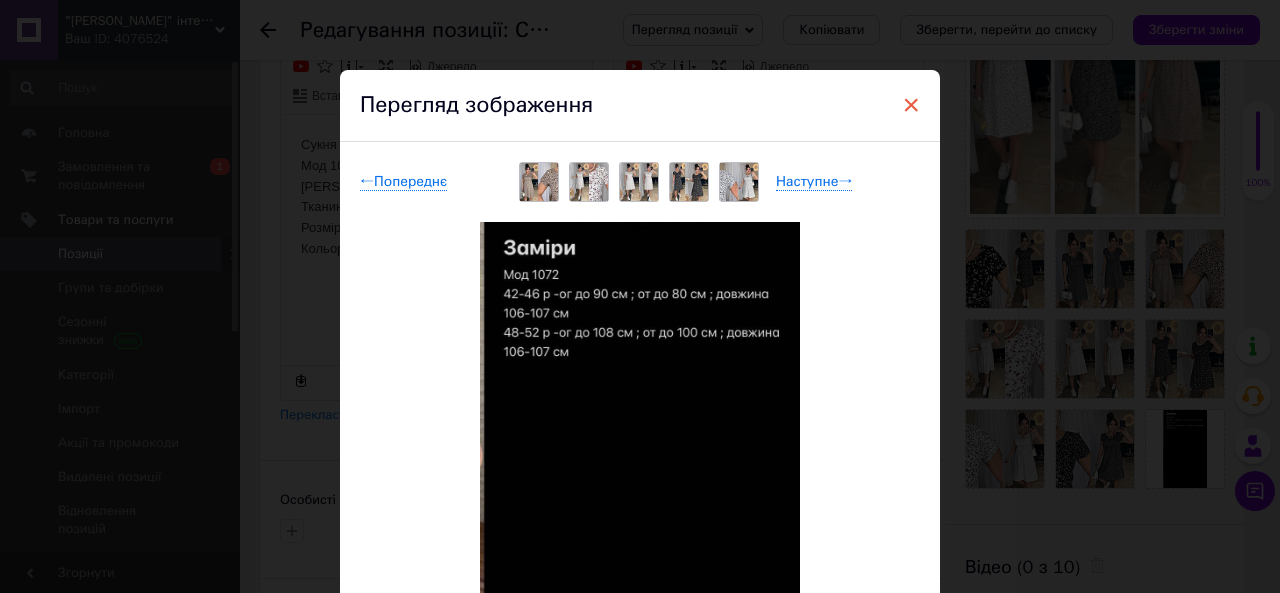 drag, startPoint x: 909, startPoint y: 105, endPoint x: 287, endPoint y: 9, distance: 629.36475 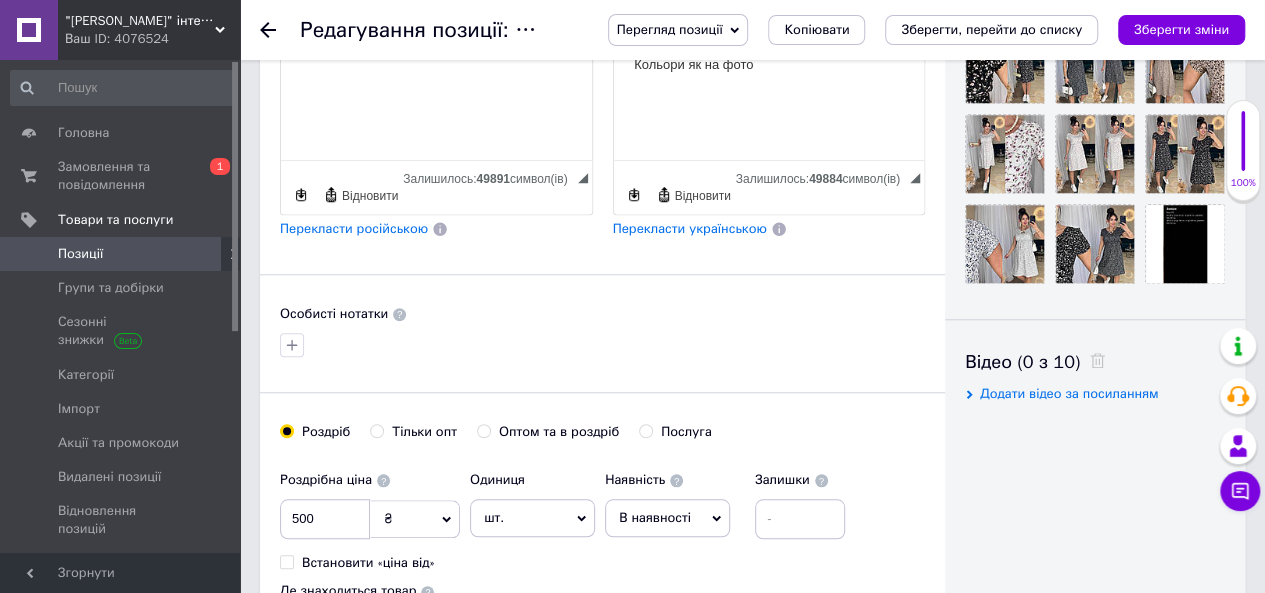 scroll, scrollTop: 600, scrollLeft: 0, axis: vertical 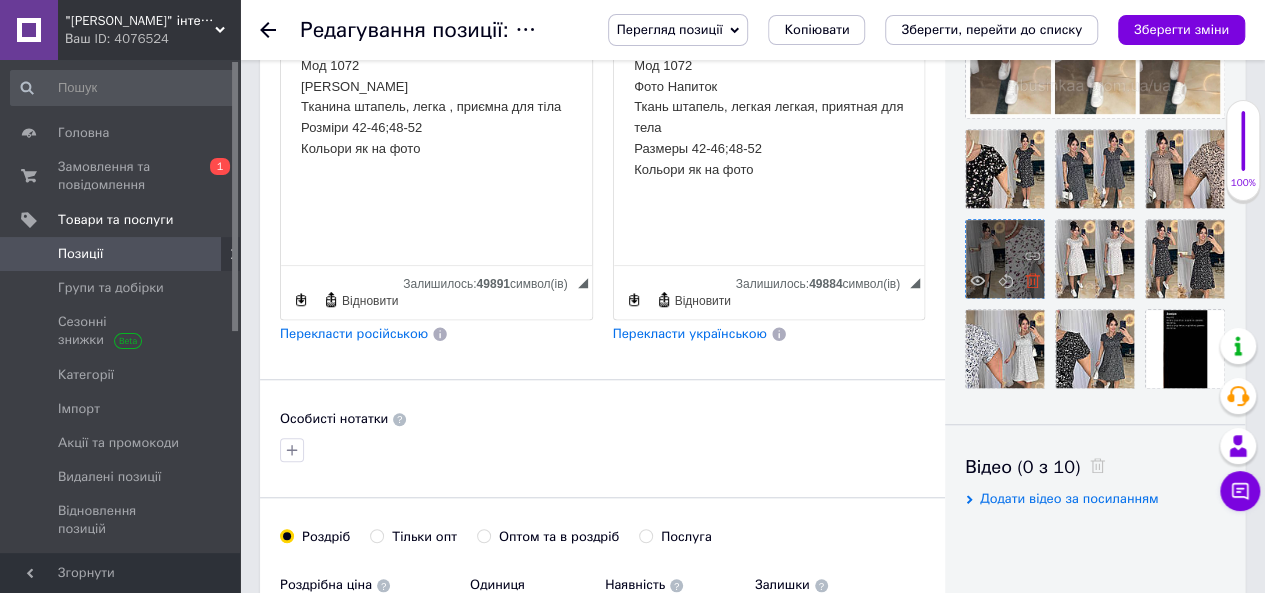 click 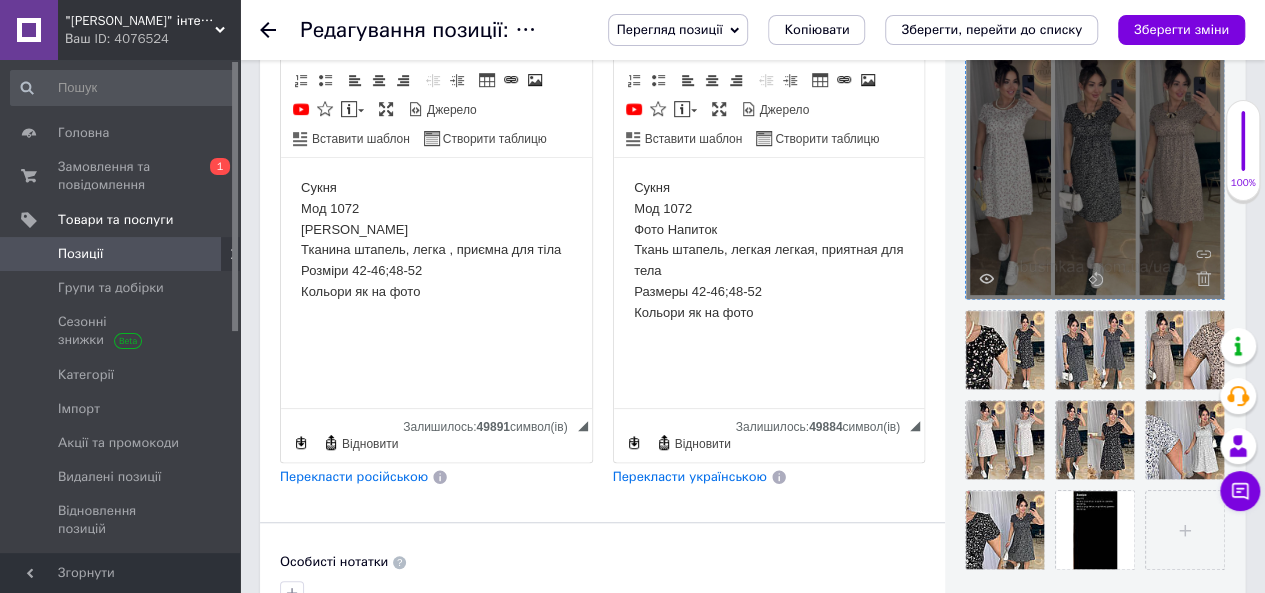 scroll, scrollTop: 500, scrollLeft: 0, axis: vertical 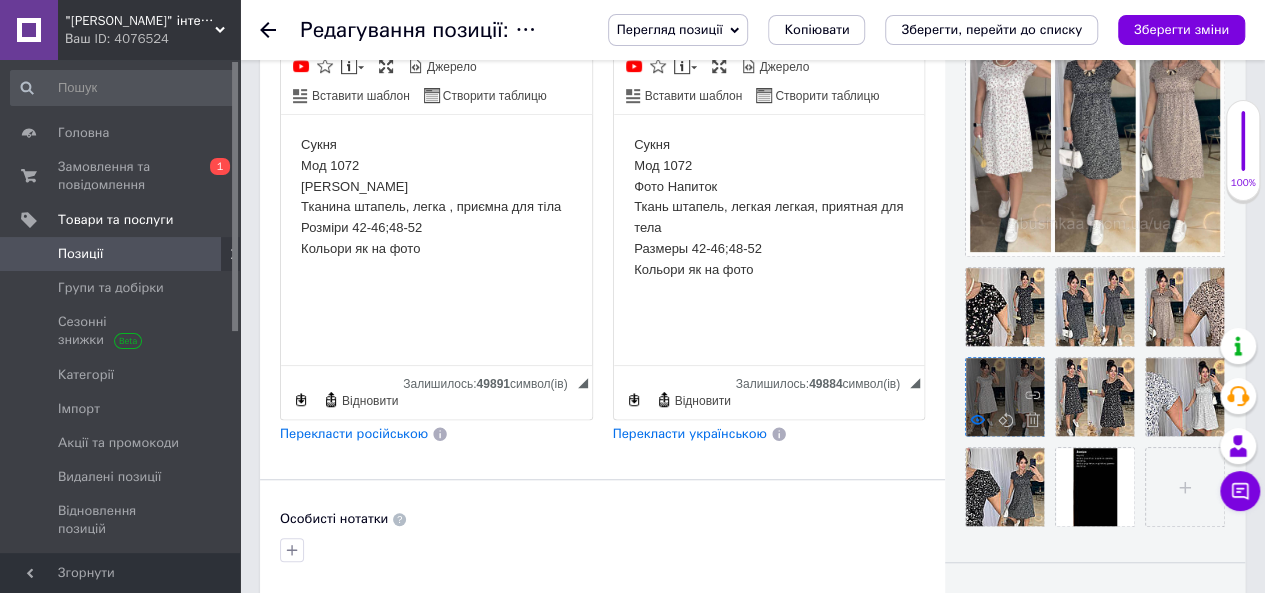 click 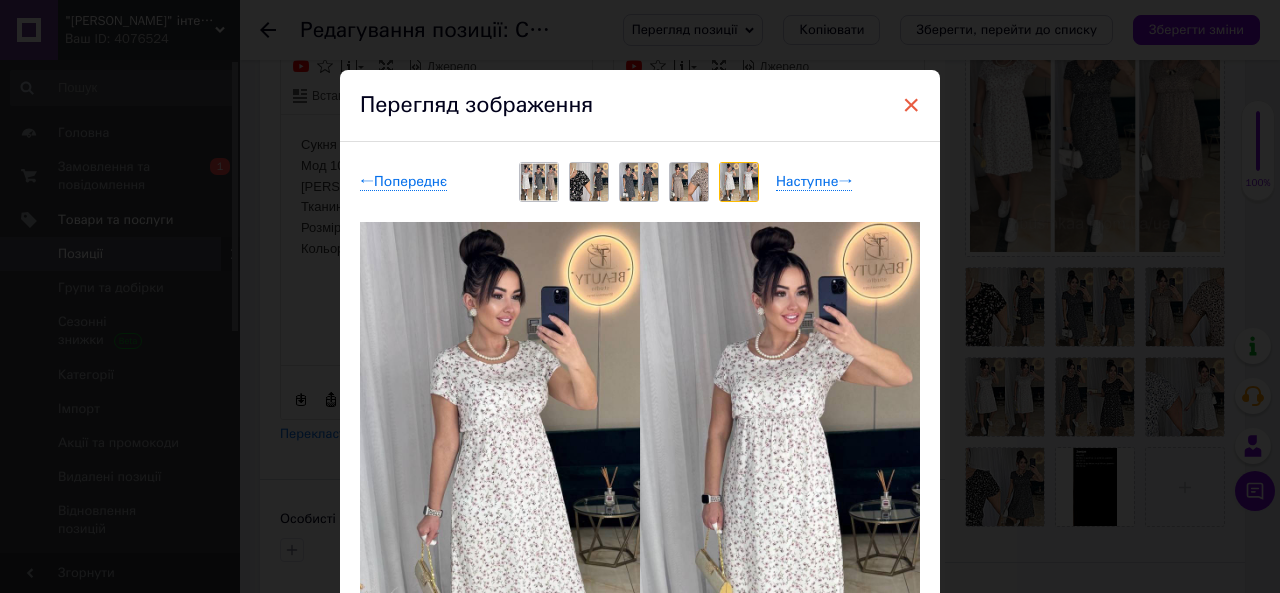click on "×" at bounding box center [911, 105] 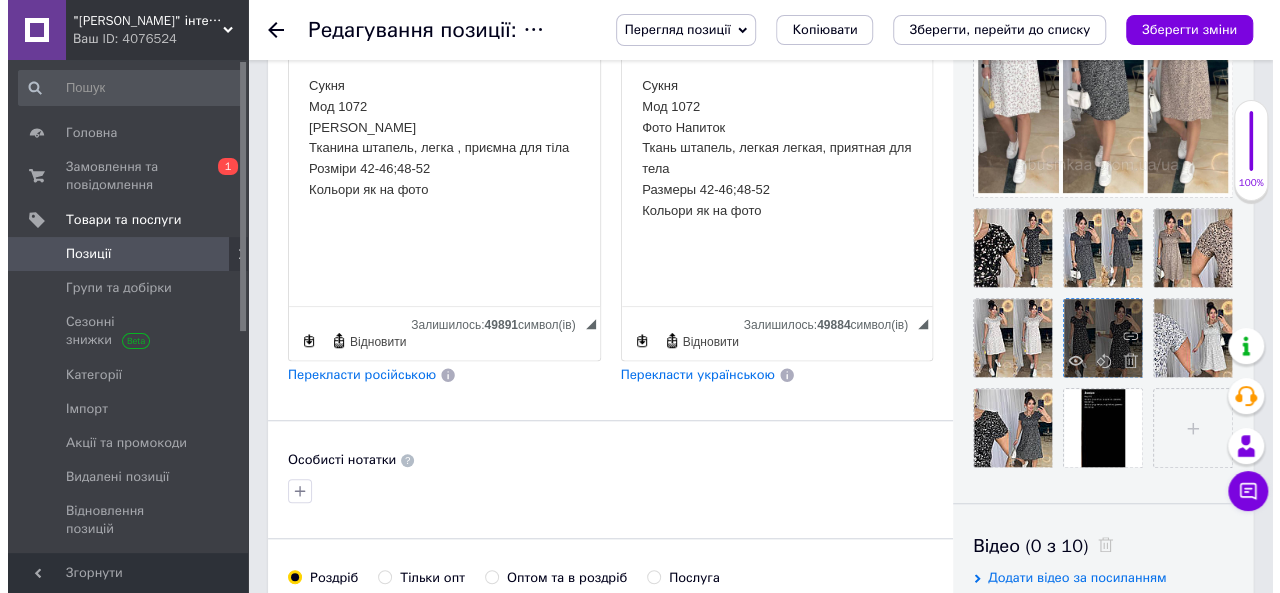 scroll, scrollTop: 600, scrollLeft: 0, axis: vertical 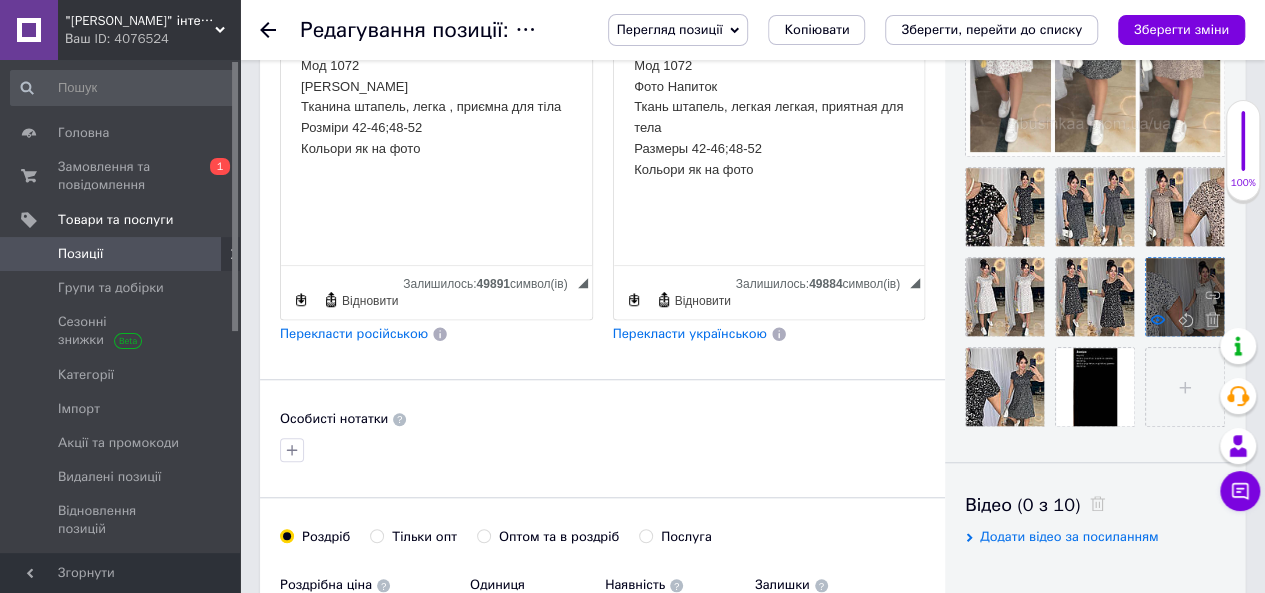 click 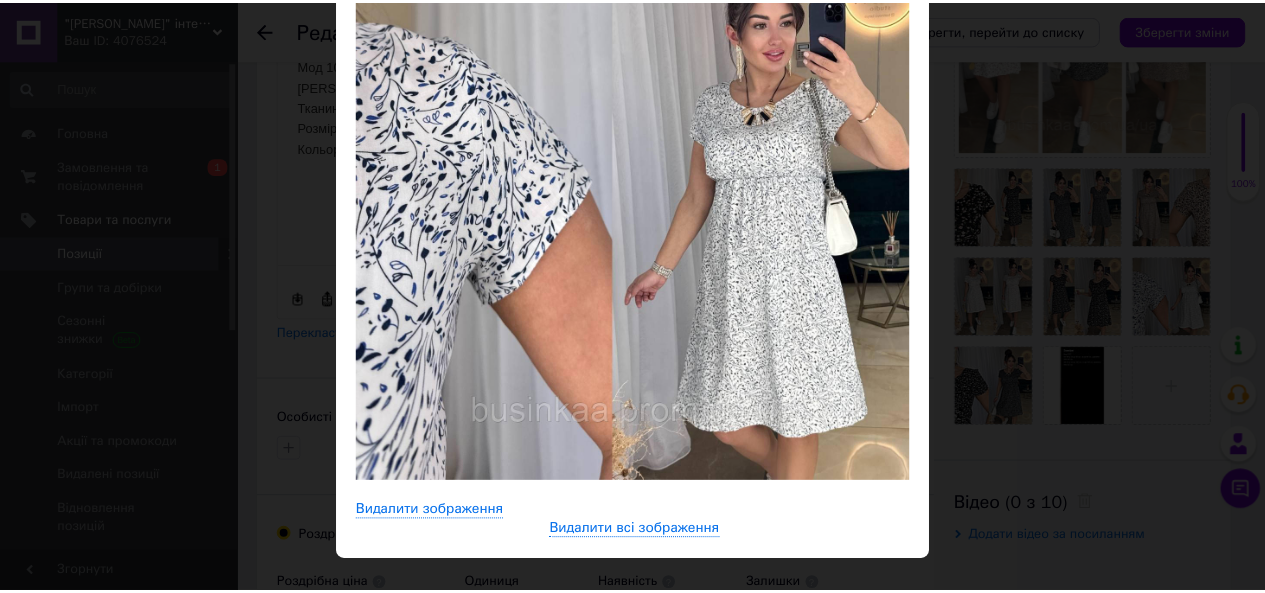 scroll, scrollTop: 0, scrollLeft: 0, axis: both 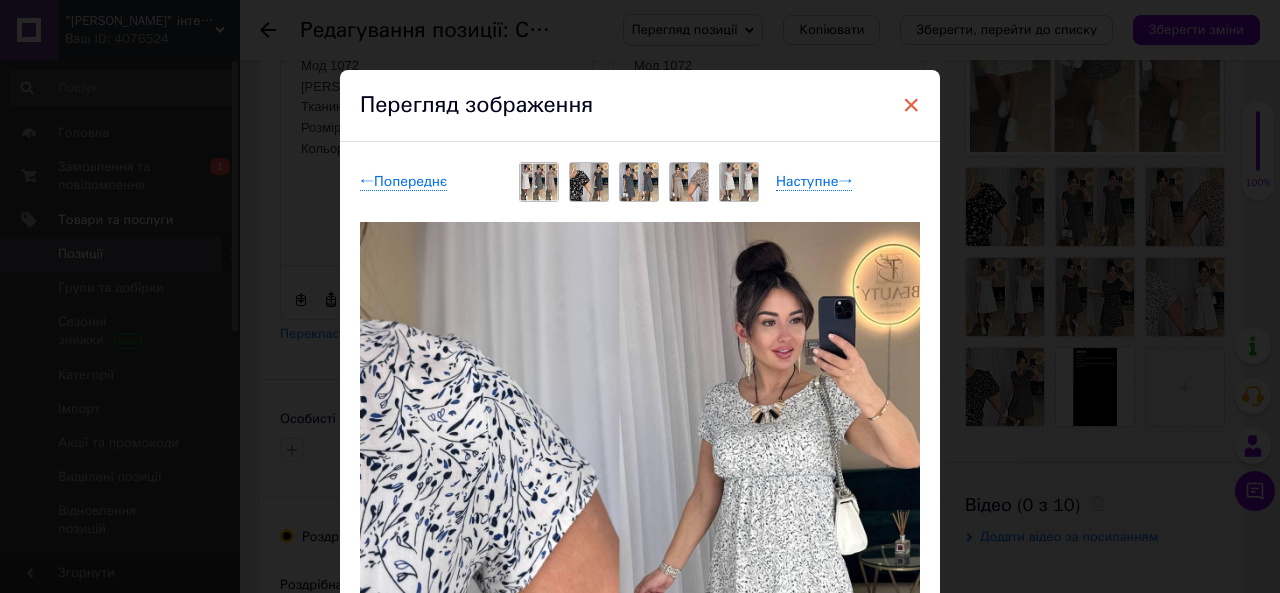 click on "×" at bounding box center [911, 105] 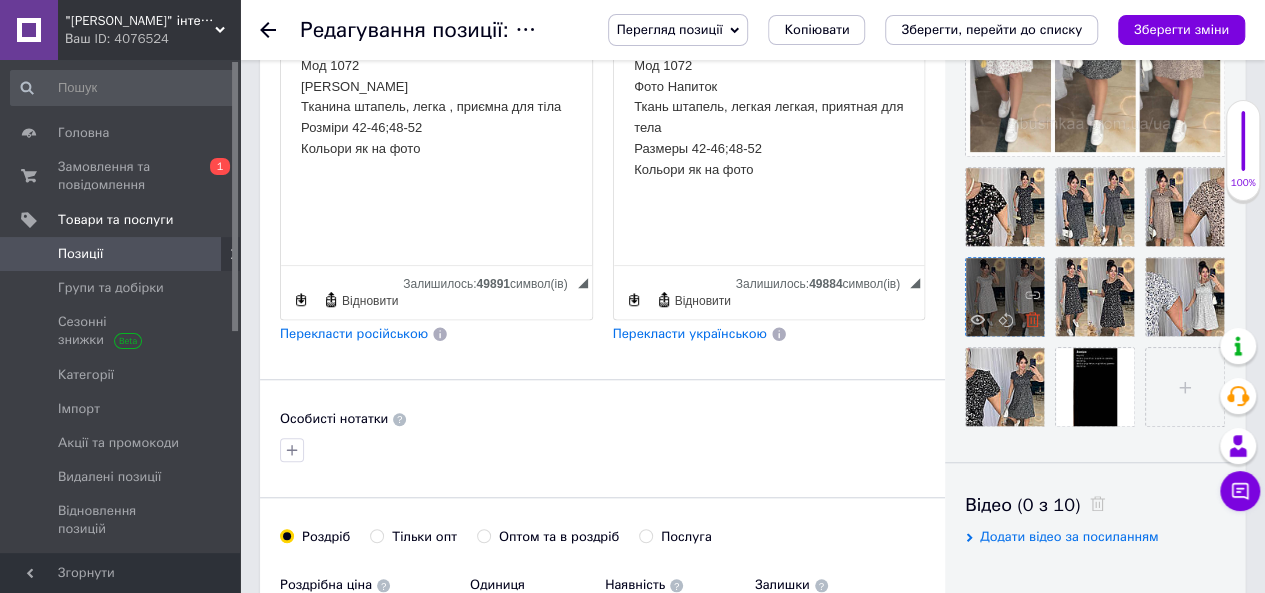 click 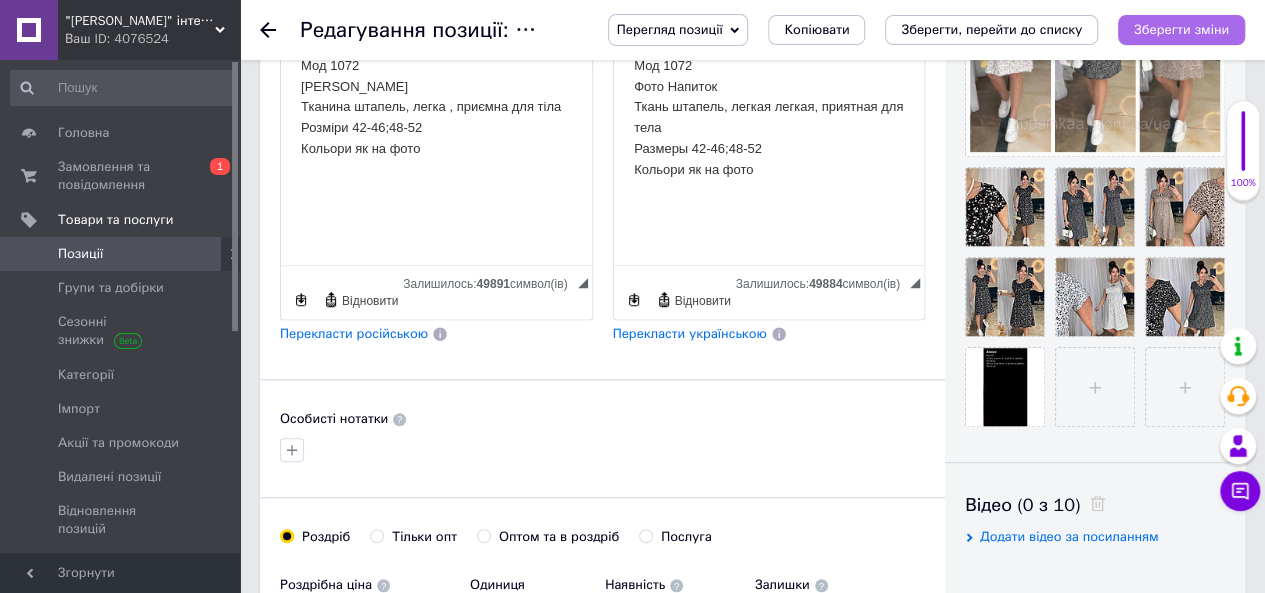 click on "Зберегти зміни" at bounding box center [1181, 29] 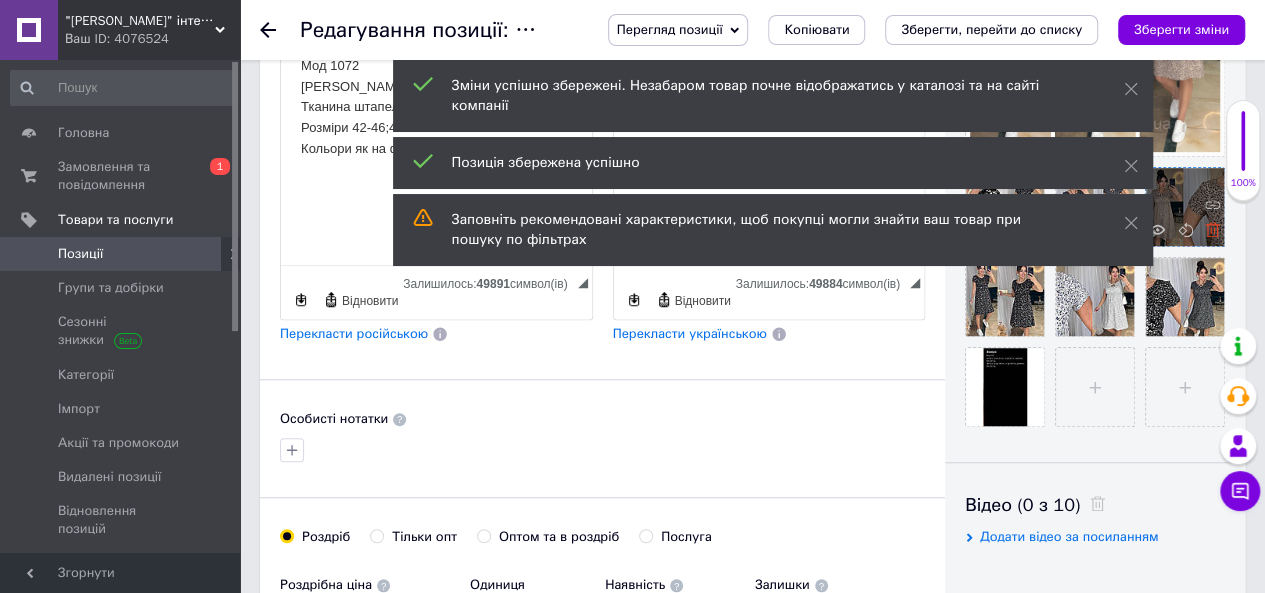 click 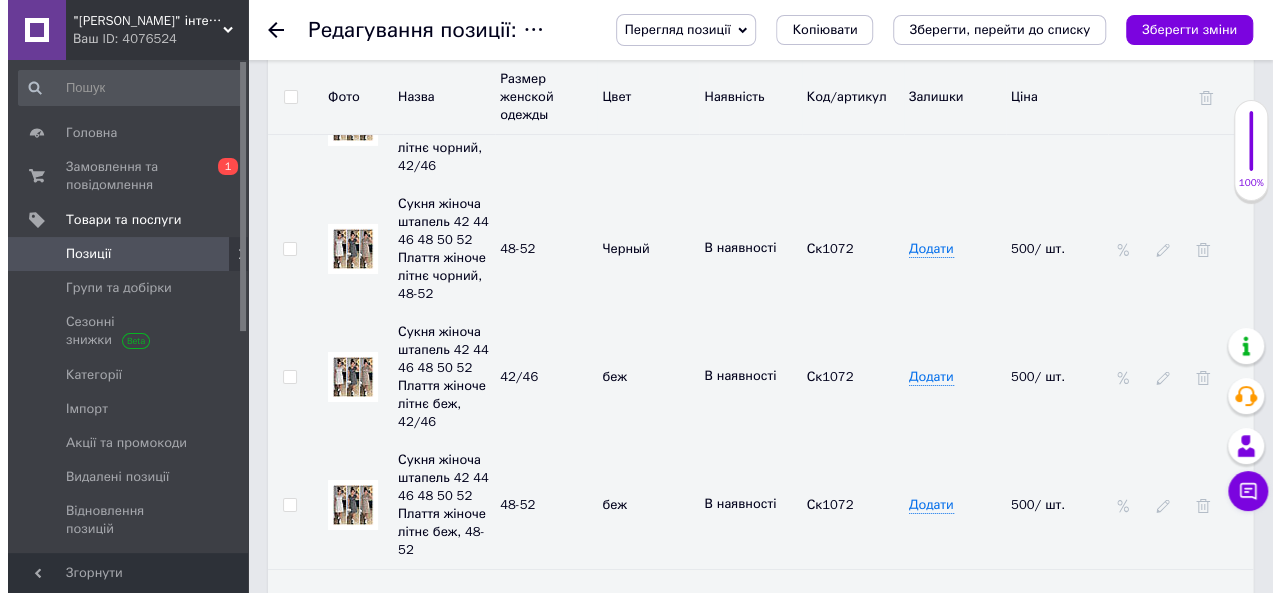 scroll, scrollTop: 3500, scrollLeft: 0, axis: vertical 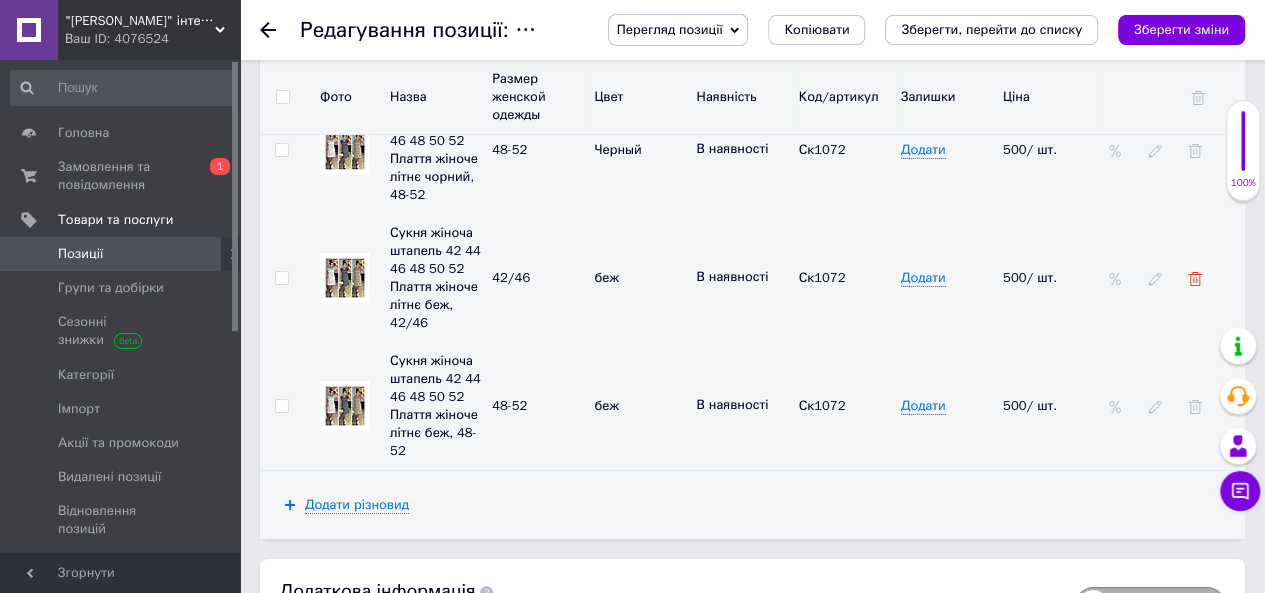 click 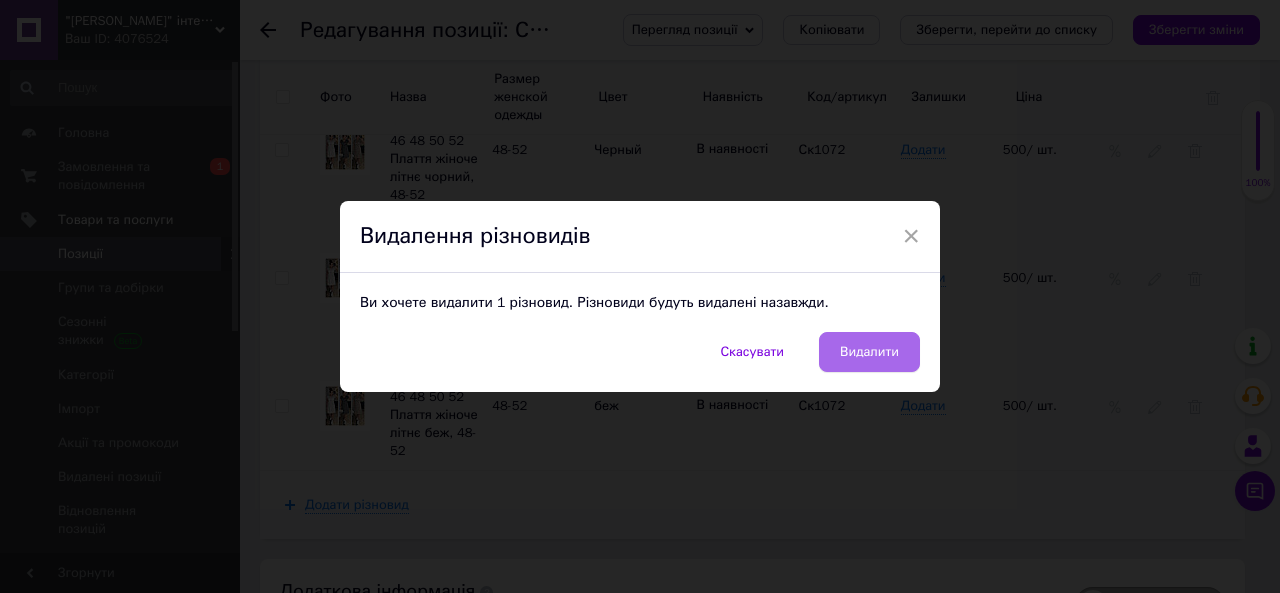 click on "Видалити" at bounding box center [869, 352] 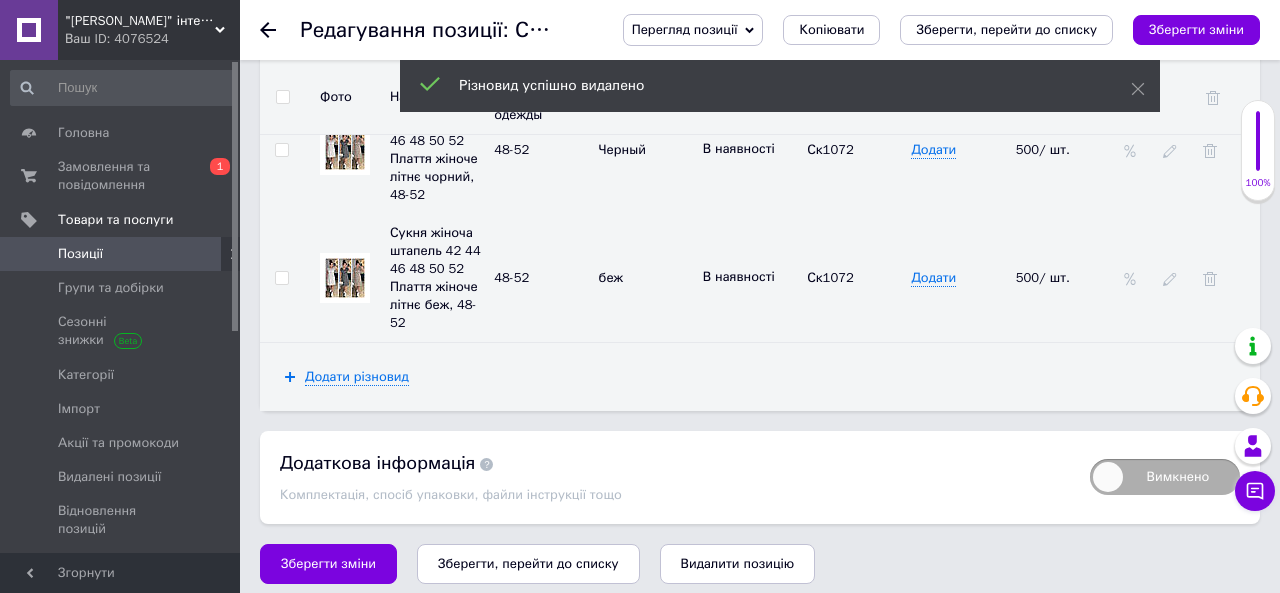 scroll, scrollTop: 3469, scrollLeft: 0, axis: vertical 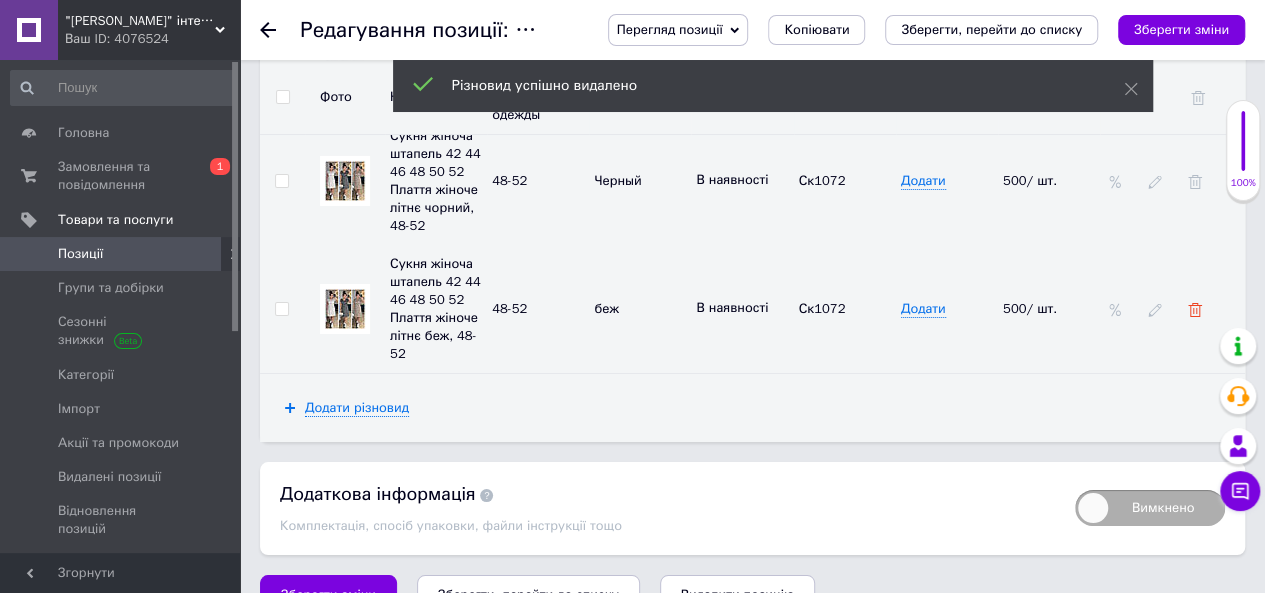 click 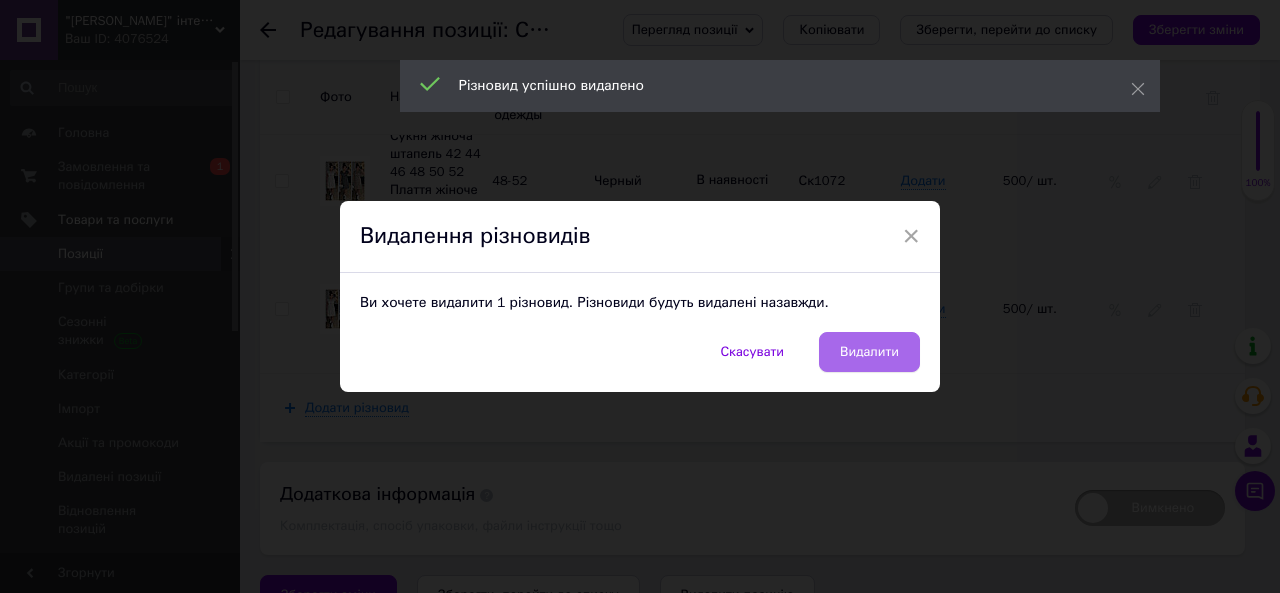 click on "Видалити" at bounding box center (869, 352) 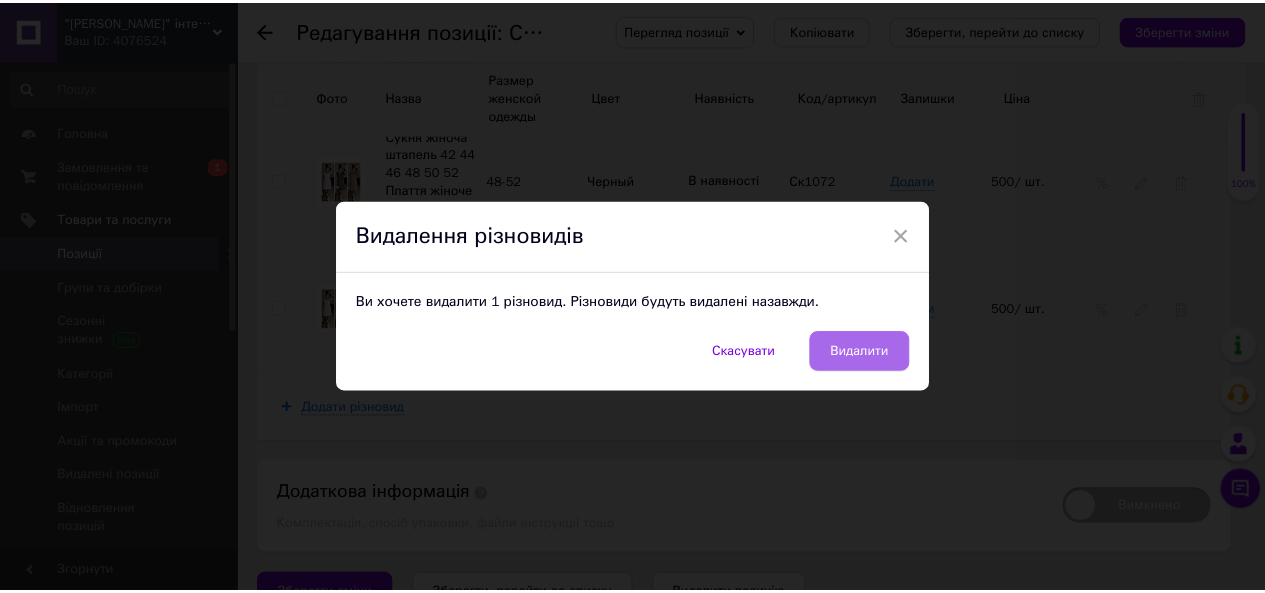 scroll, scrollTop: 3345, scrollLeft: 0, axis: vertical 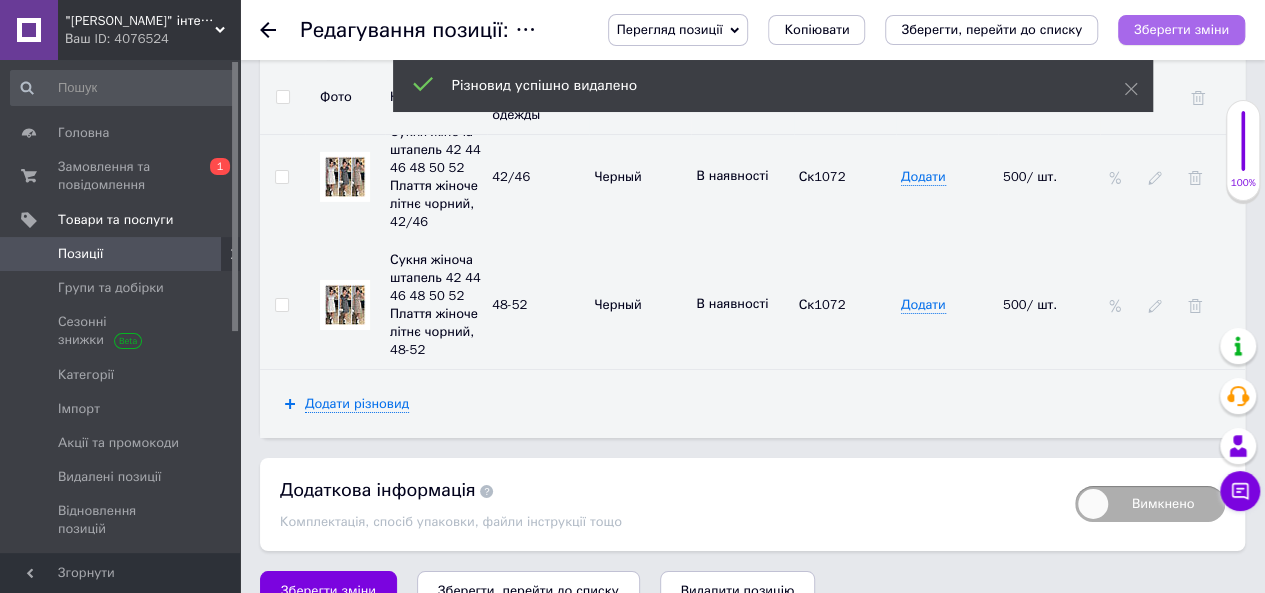 click on "Зберегти зміни" at bounding box center (1181, 29) 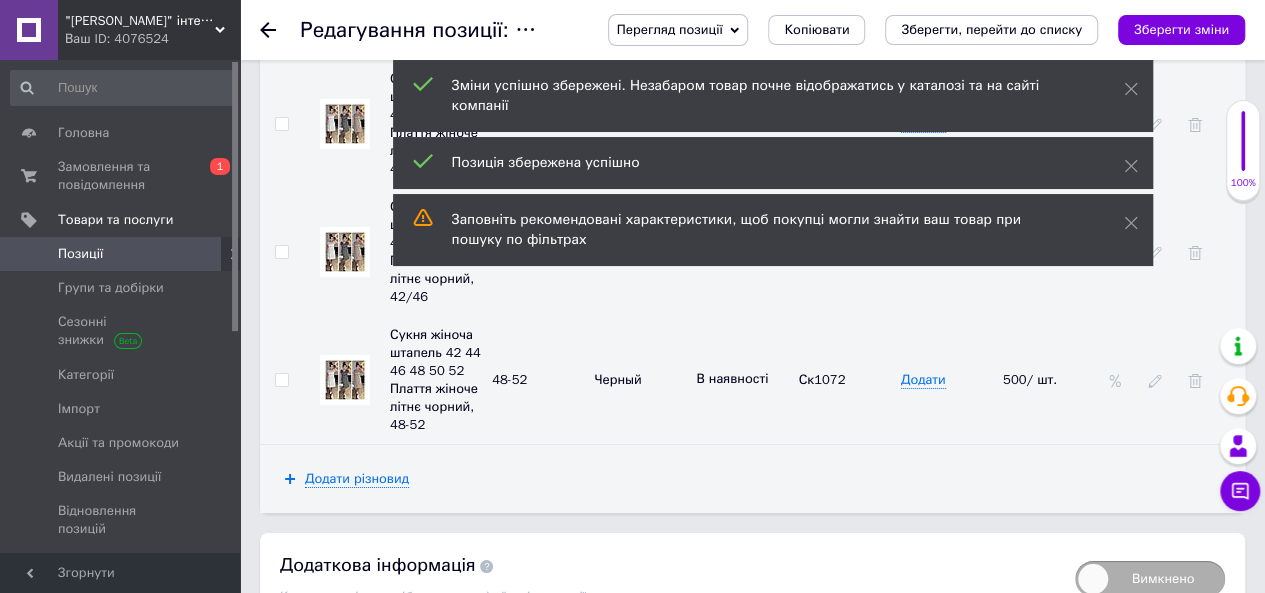 click on ""[PERSON_NAME]" інтернет-магазин" at bounding box center [140, 21] 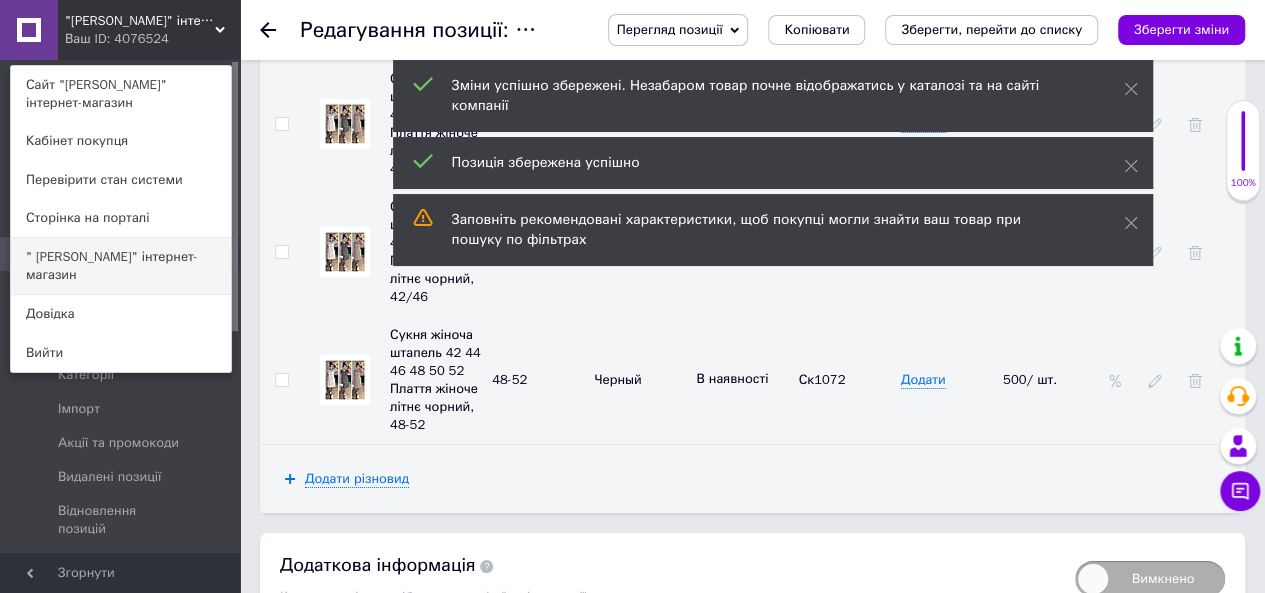 click on "" [PERSON_NAME]" інтернет-магазин" at bounding box center (121, 266) 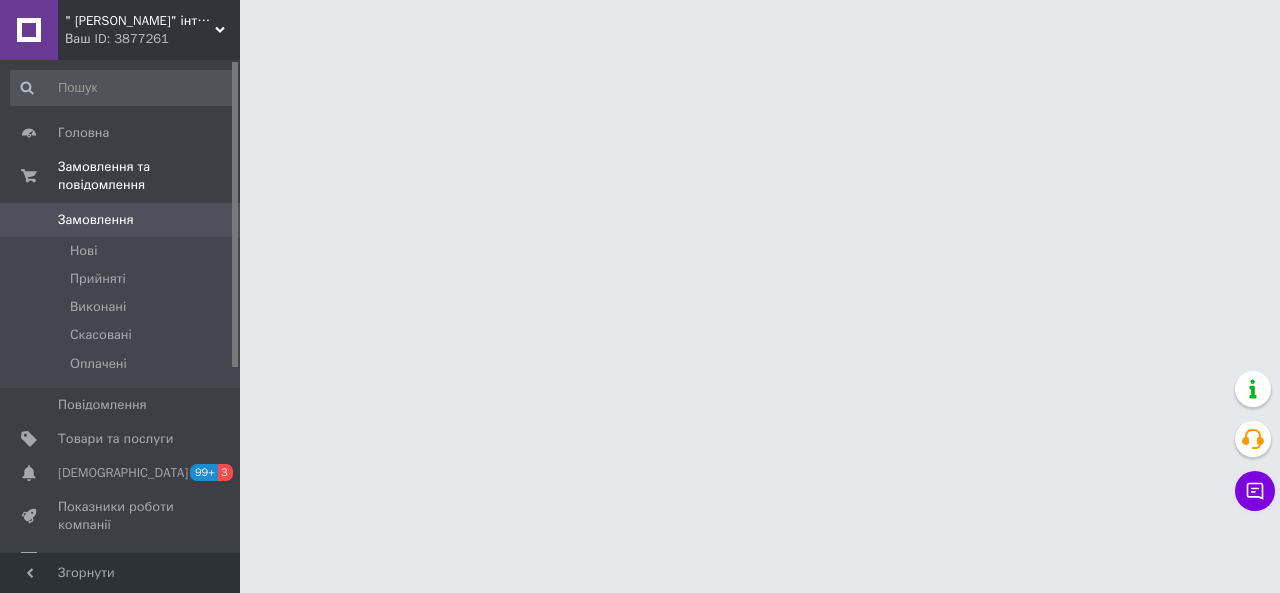 scroll, scrollTop: 0, scrollLeft: 0, axis: both 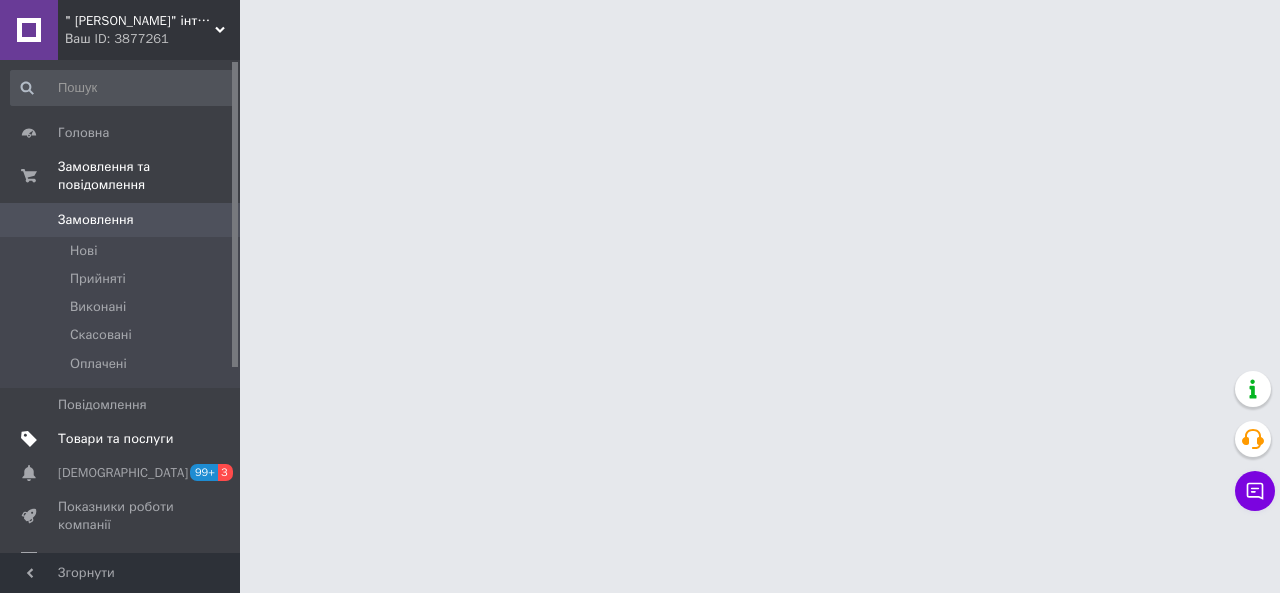 click on "Товари та послуги" at bounding box center (115, 439) 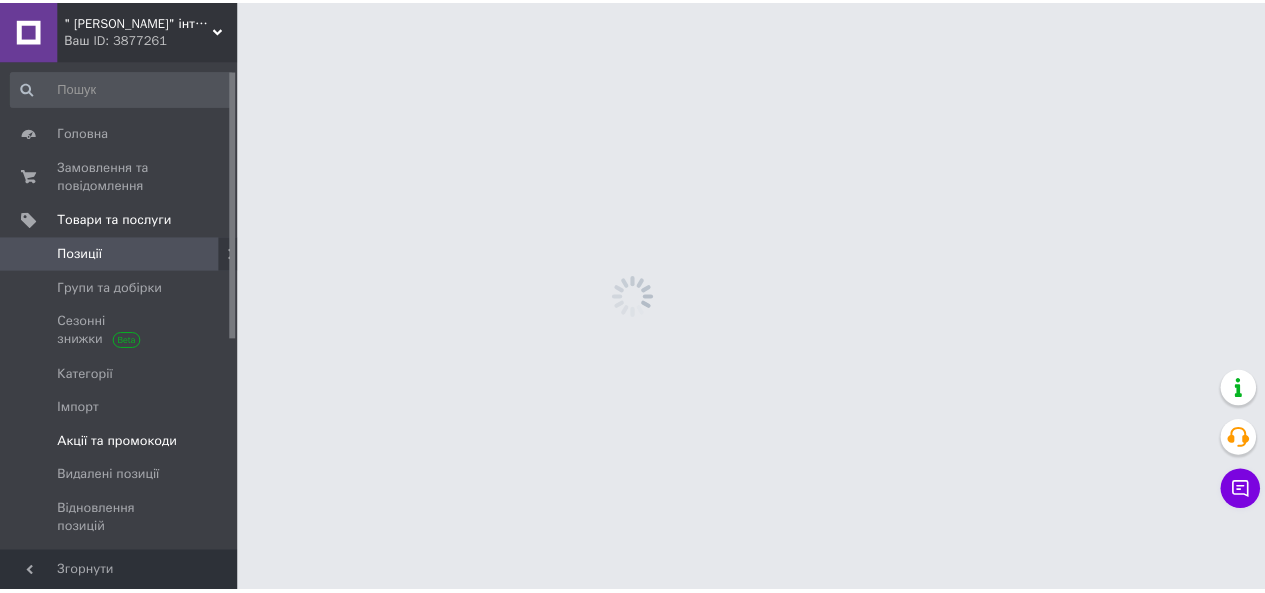 scroll, scrollTop: 100, scrollLeft: 0, axis: vertical 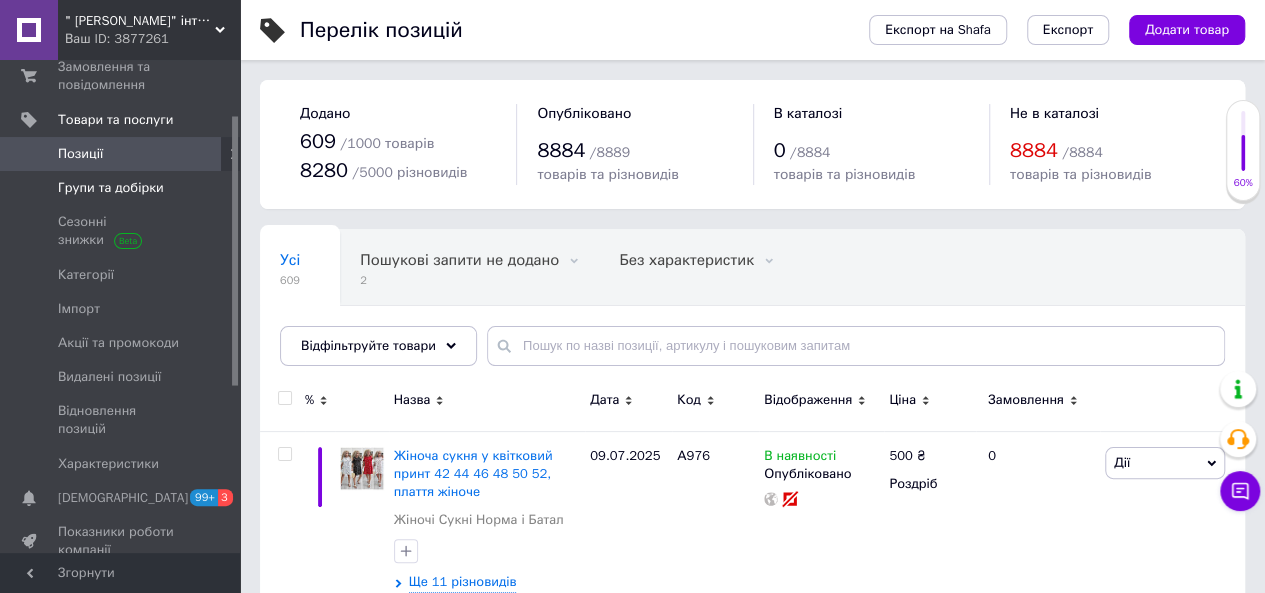 click on "Групи та добірки" at bounding box center [111, 188] 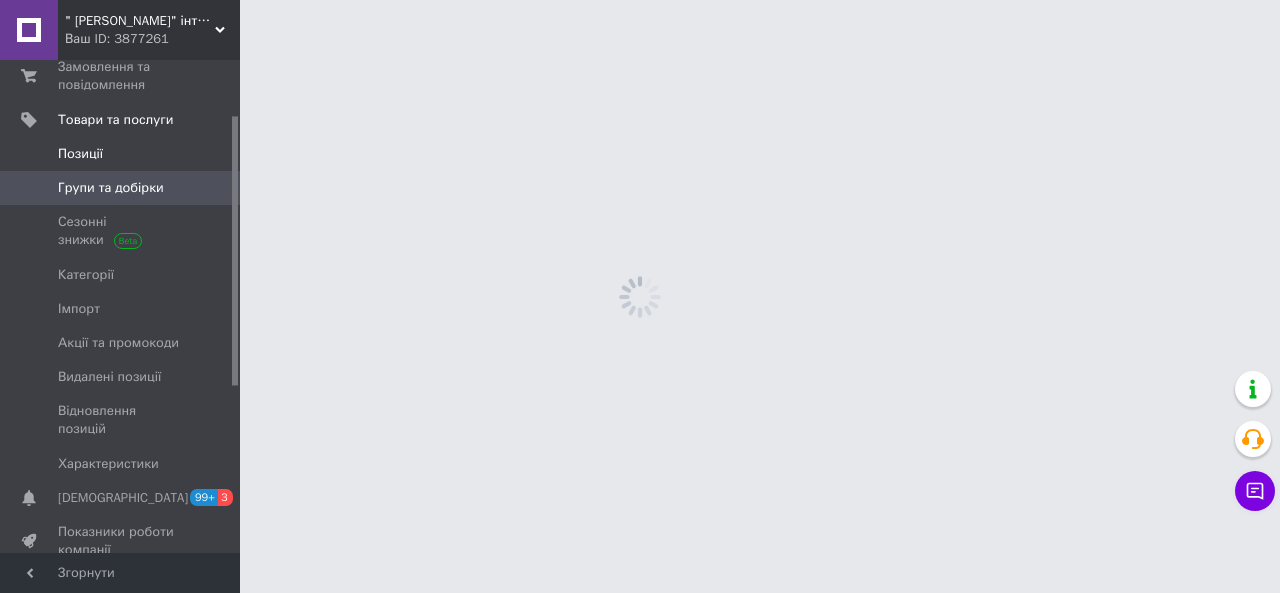 click on "Позиції" at bounding box center [80, 154] 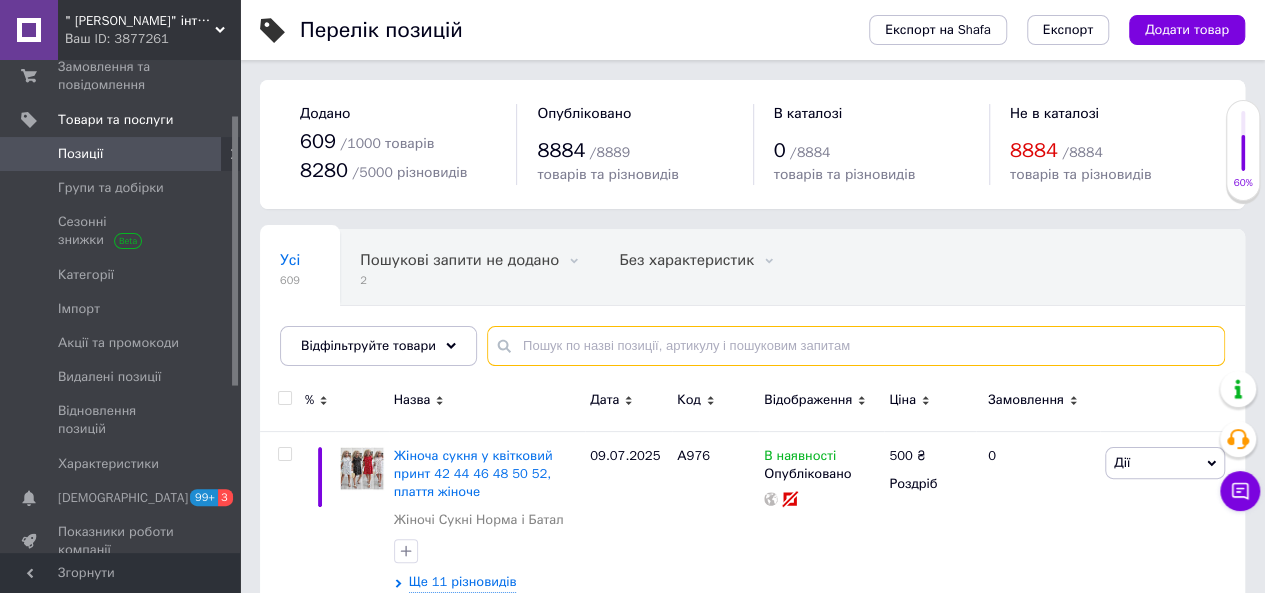 click at bounding box center (856, 346) 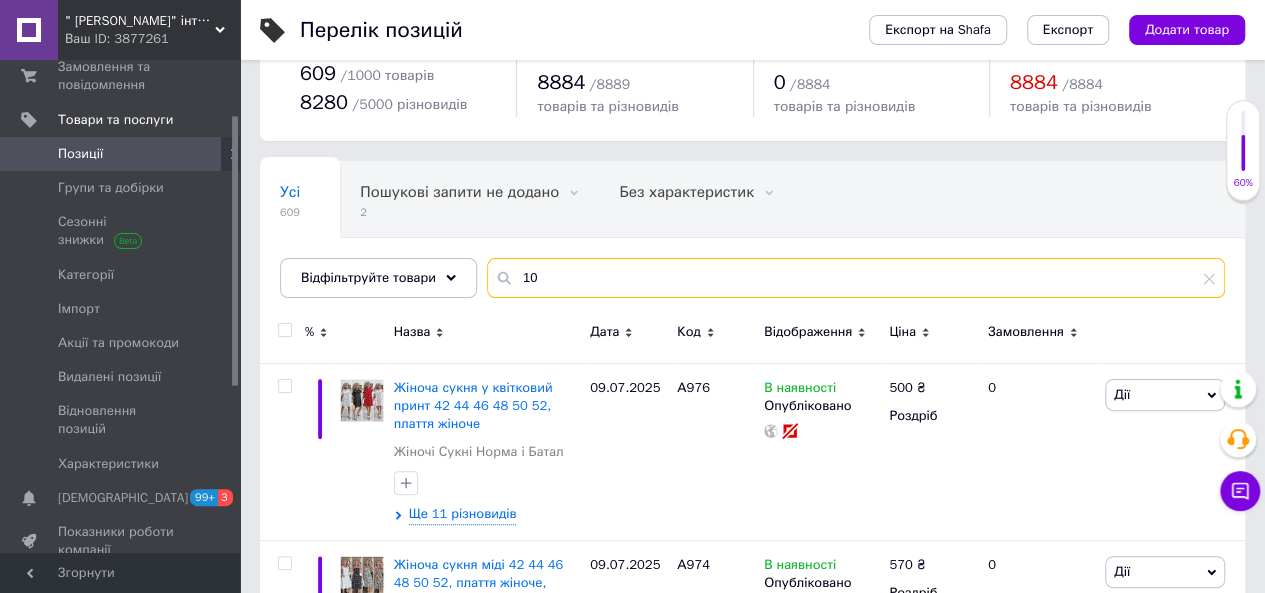 scroll, scrollTop: 100, scrollLeft: 0, axis: vertical 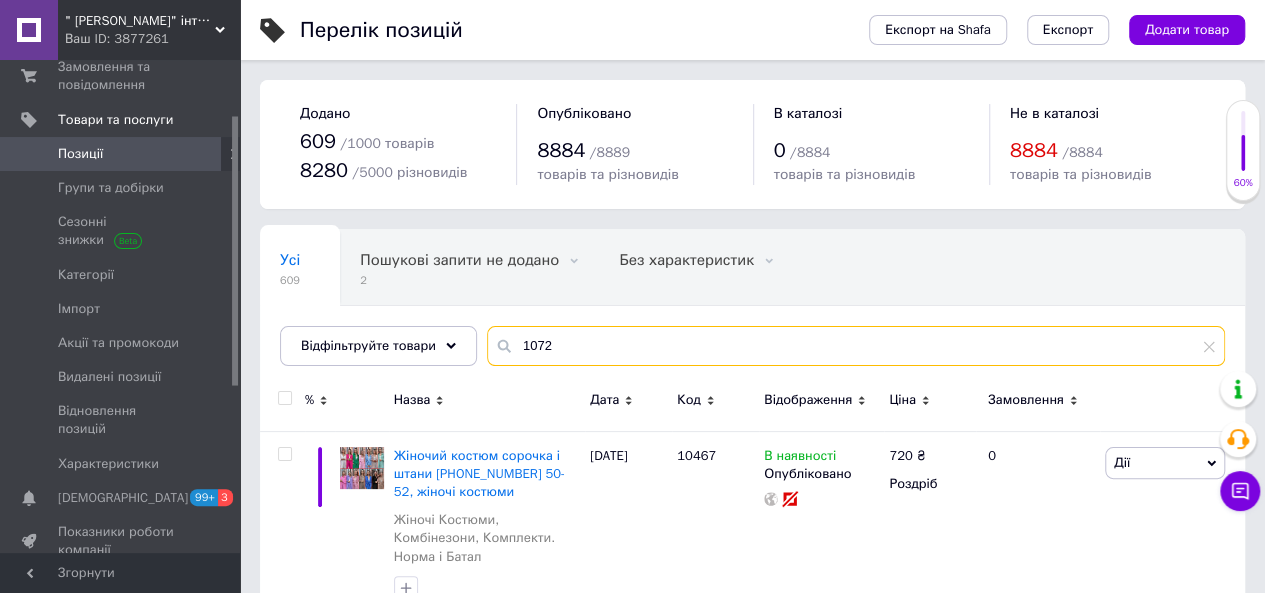 click on "1072" at bounding box center [856, 346] 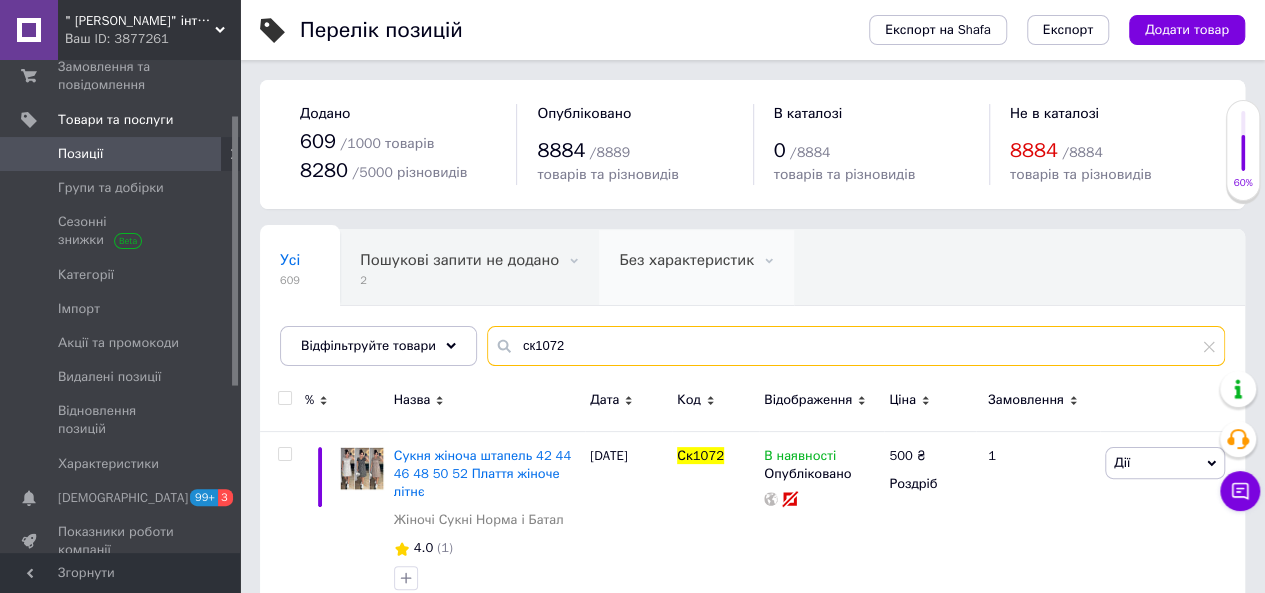 scroll, scrollTop: 59, scrollLeft: 0, axis: vertical 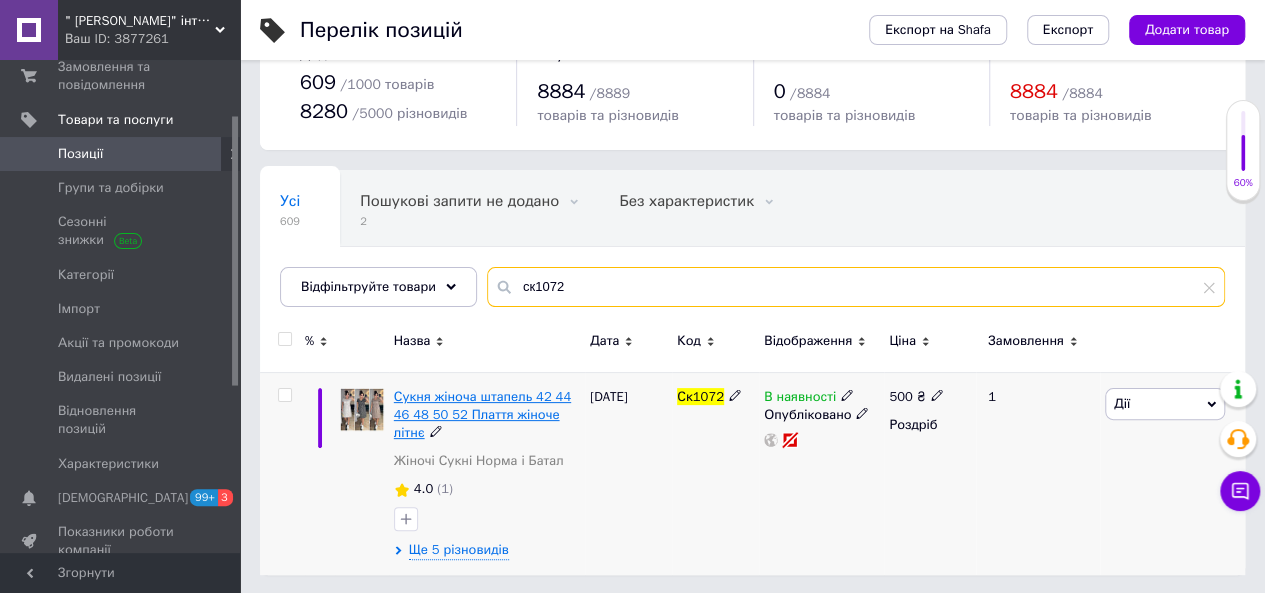 type on "ск1072" 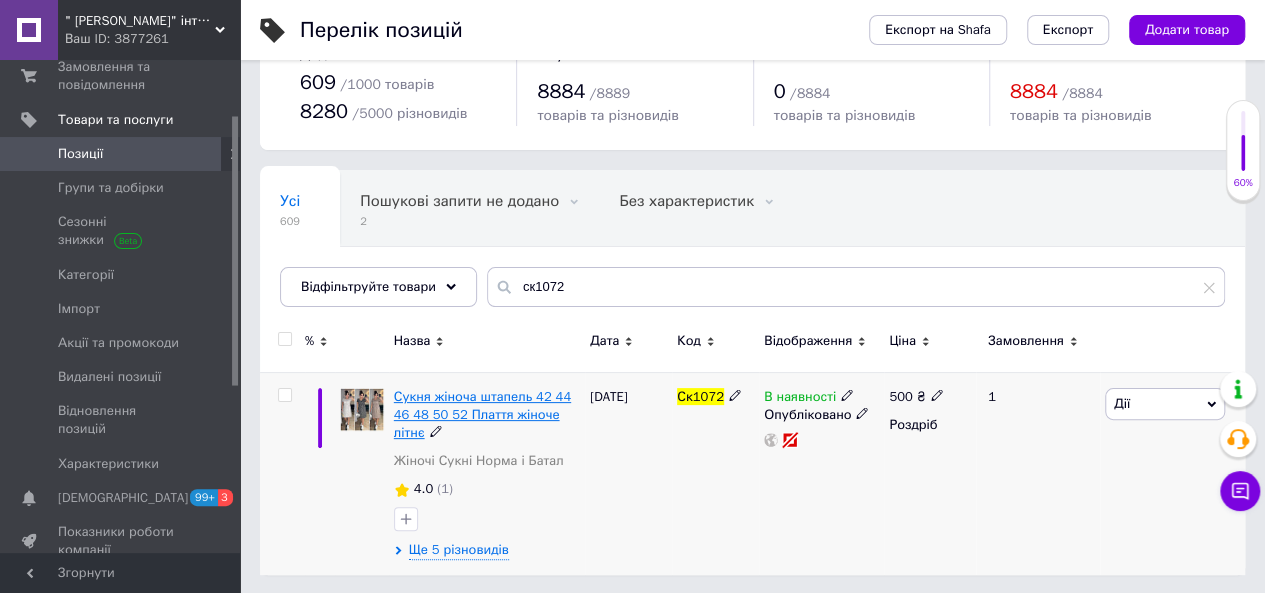 click on "Сукня жіноча  штапель 42 44 46 48 50 52 Плаття жіноче  літнє" at bounding box center [482, 414] 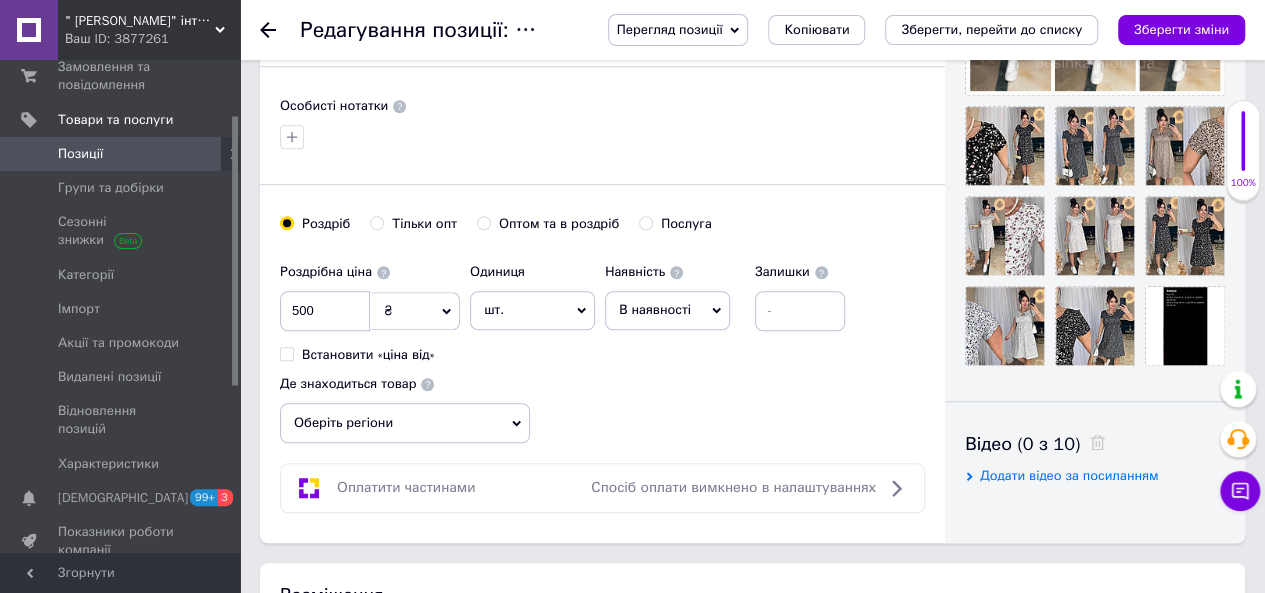scroll, scrollTop: 500, scrollLeft: 0, axis: vertical 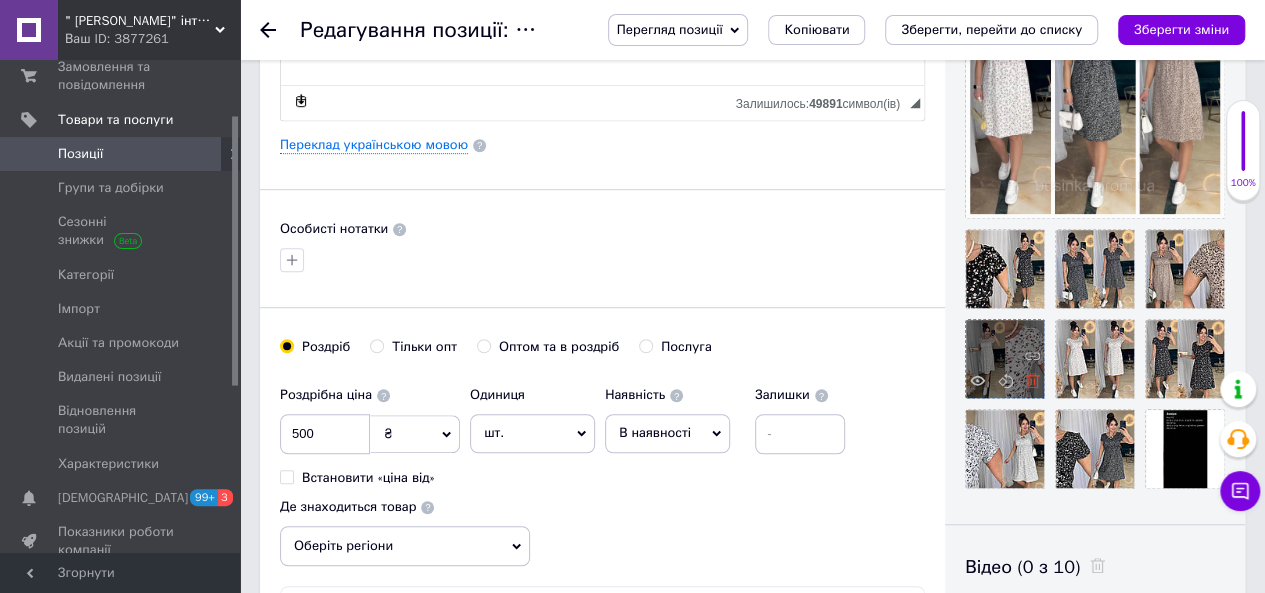 click 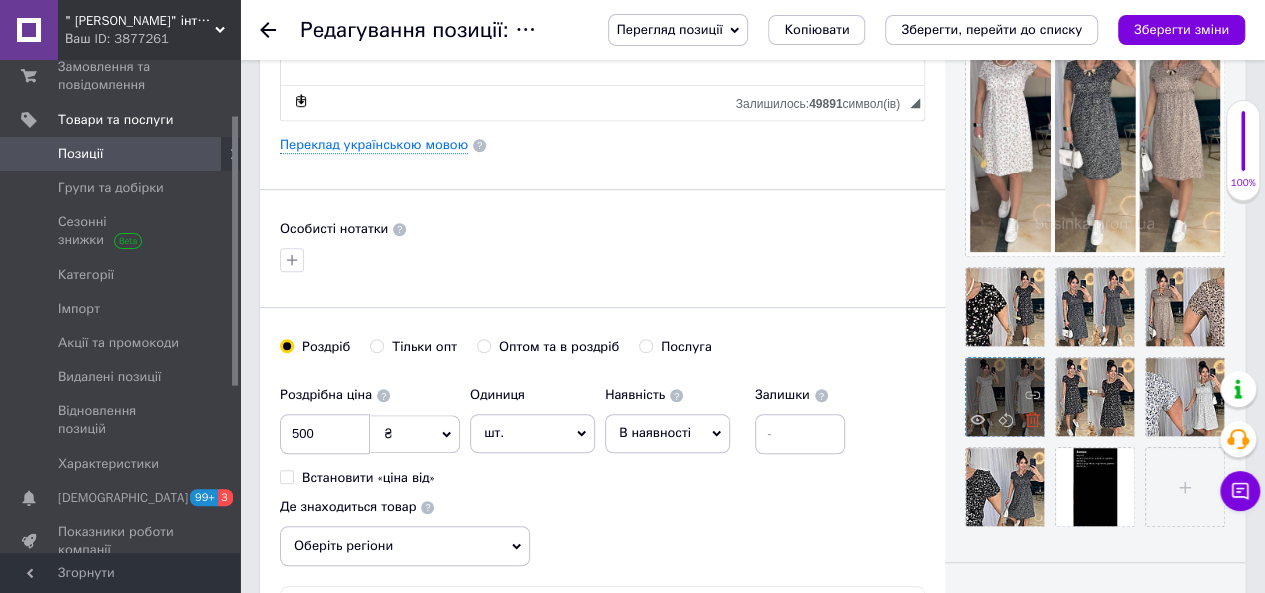 click 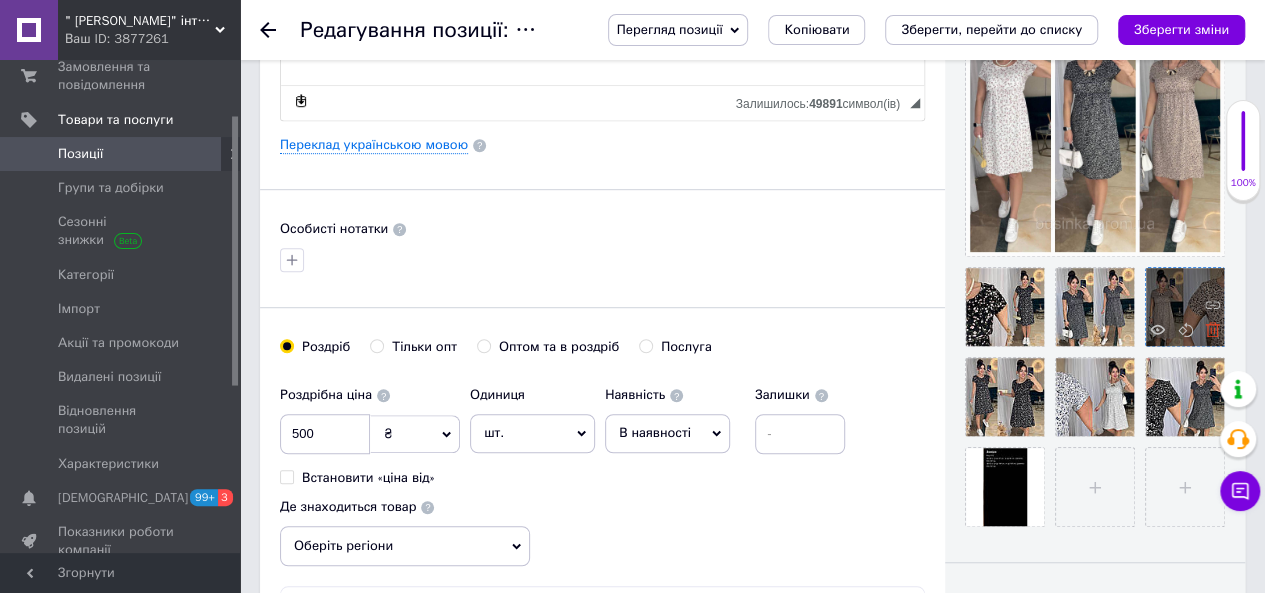 click 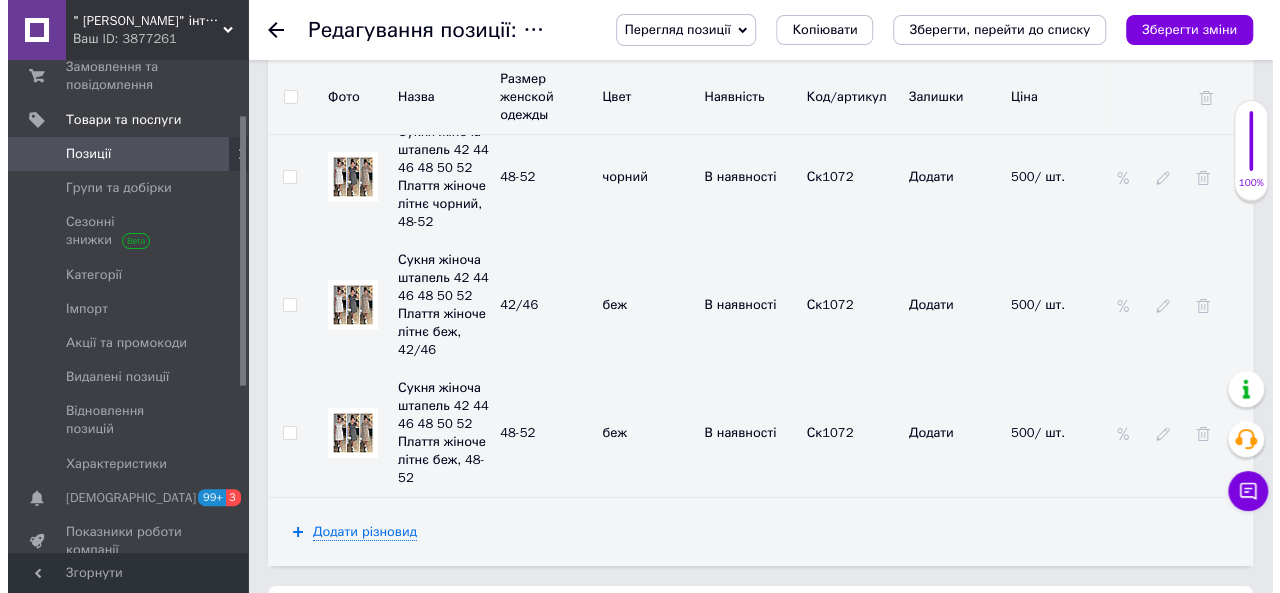 scroll, scrollTop: 3200, scrollLeft: 0, axis: vertical 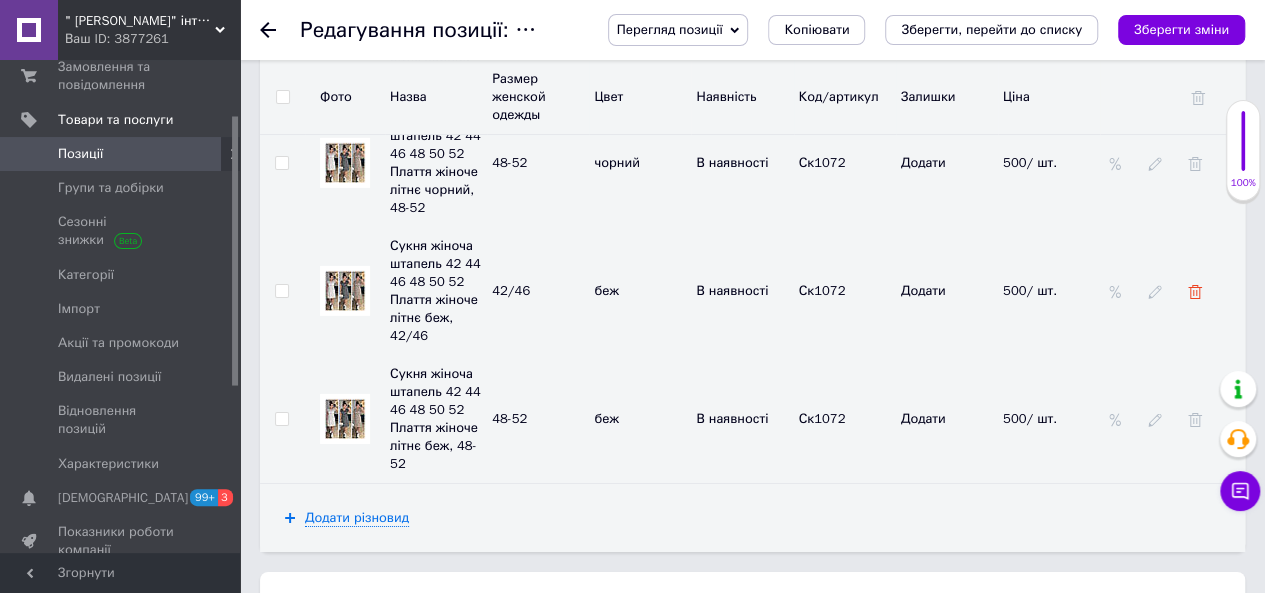 click 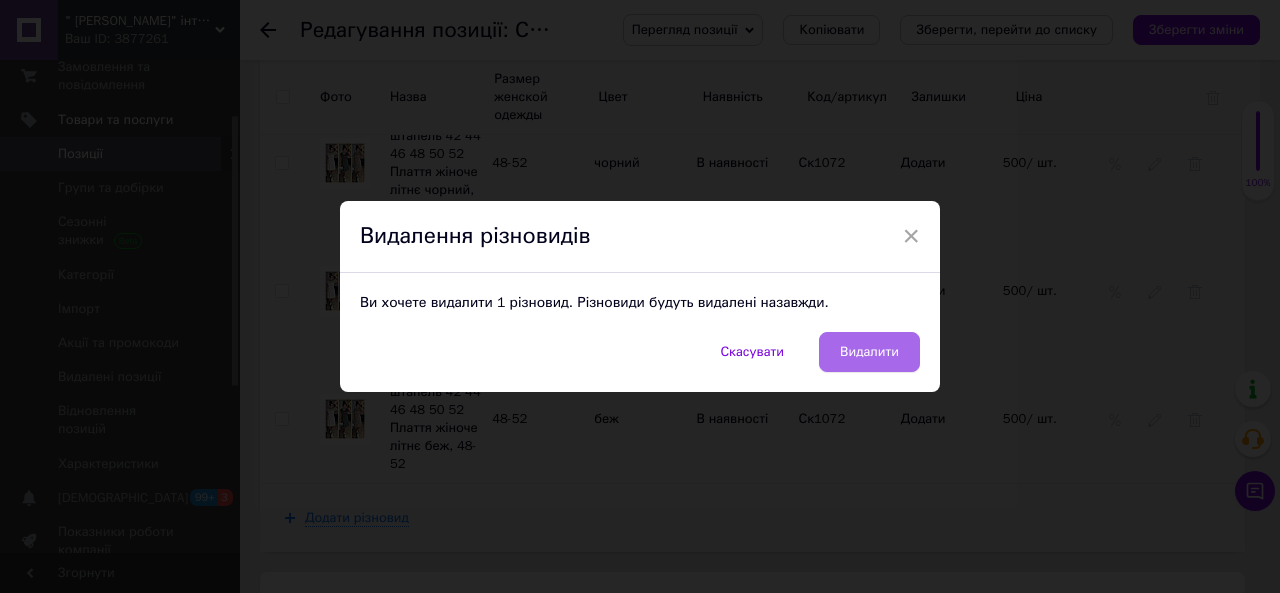 click on "Видалити" at bounding box center [869, 352] 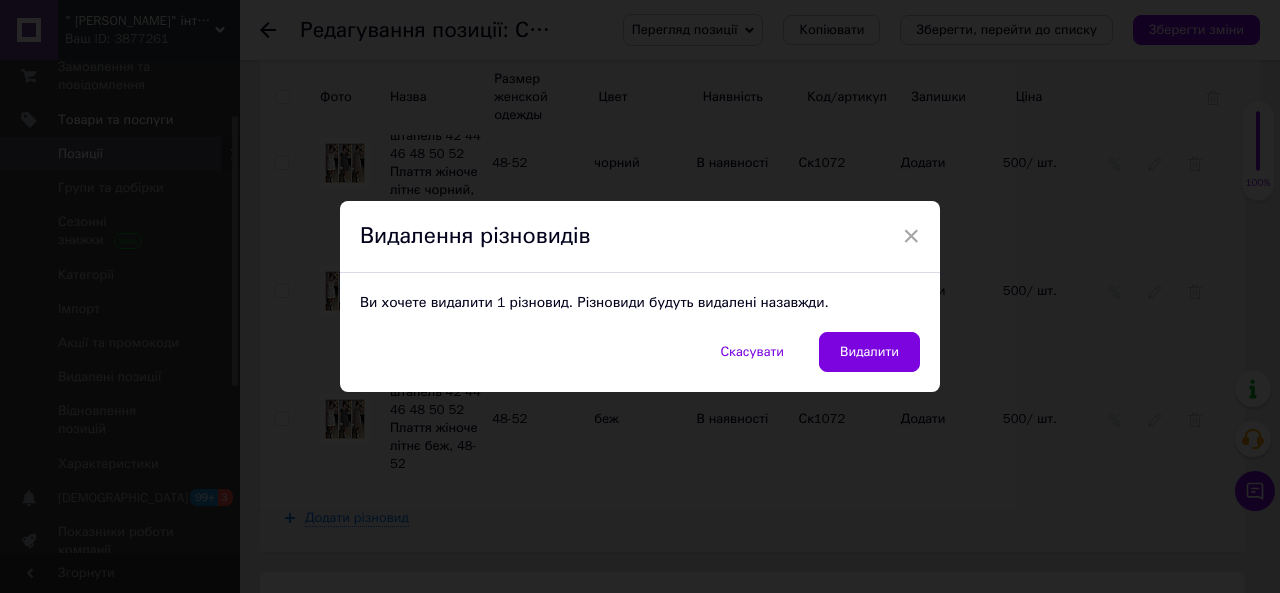 scroll, scrollTop: 3162, scrollLeft: 0, axis: vertical 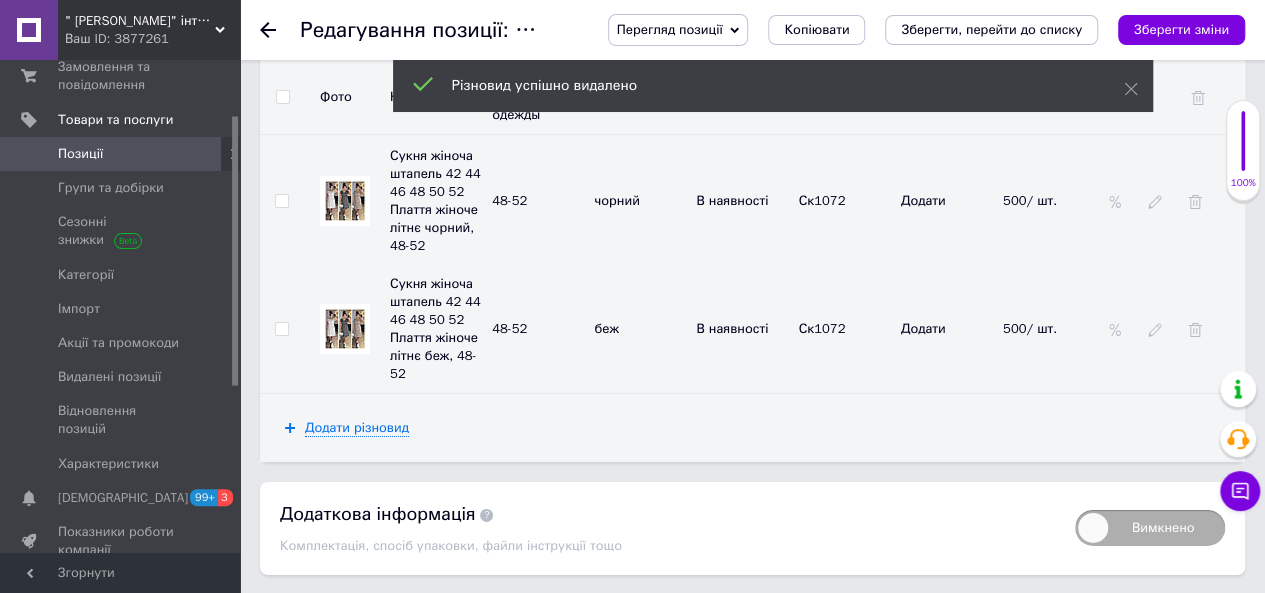 click at bounding box center (1195, 329) 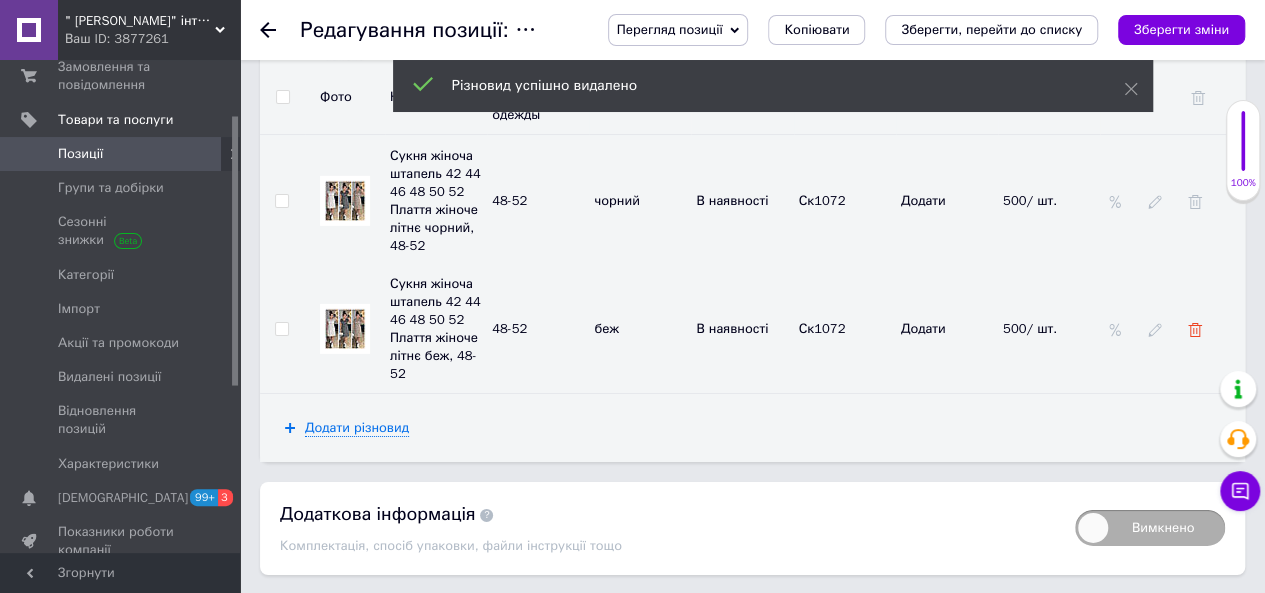 click 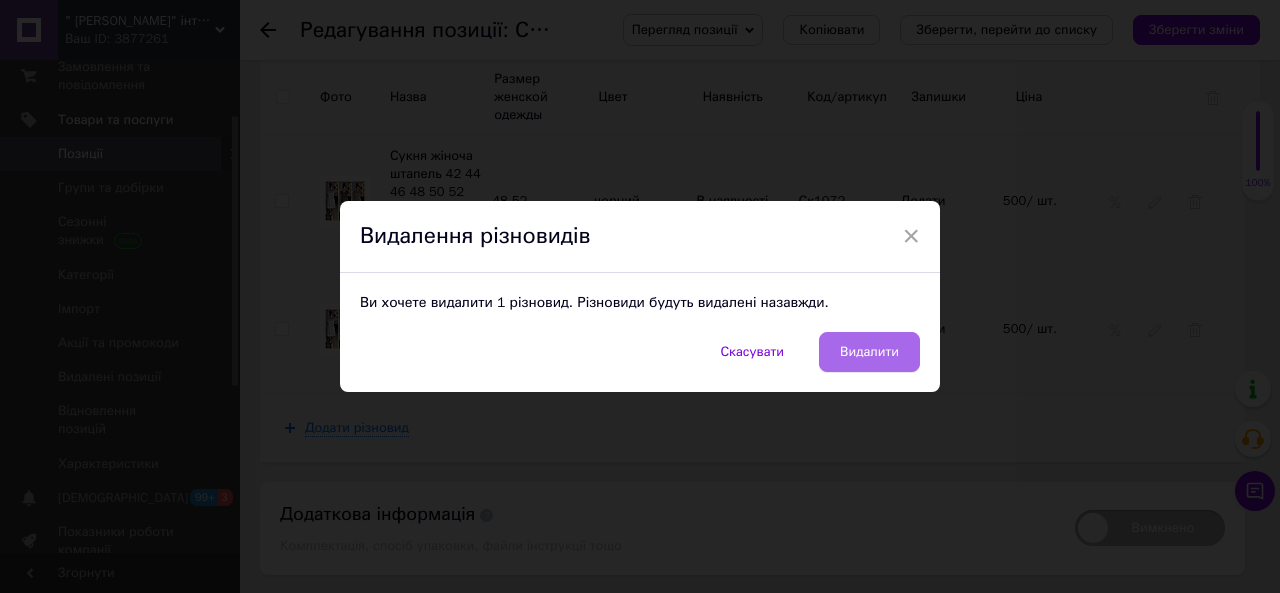 click on "Видалити" at bounding box center [869, 352] 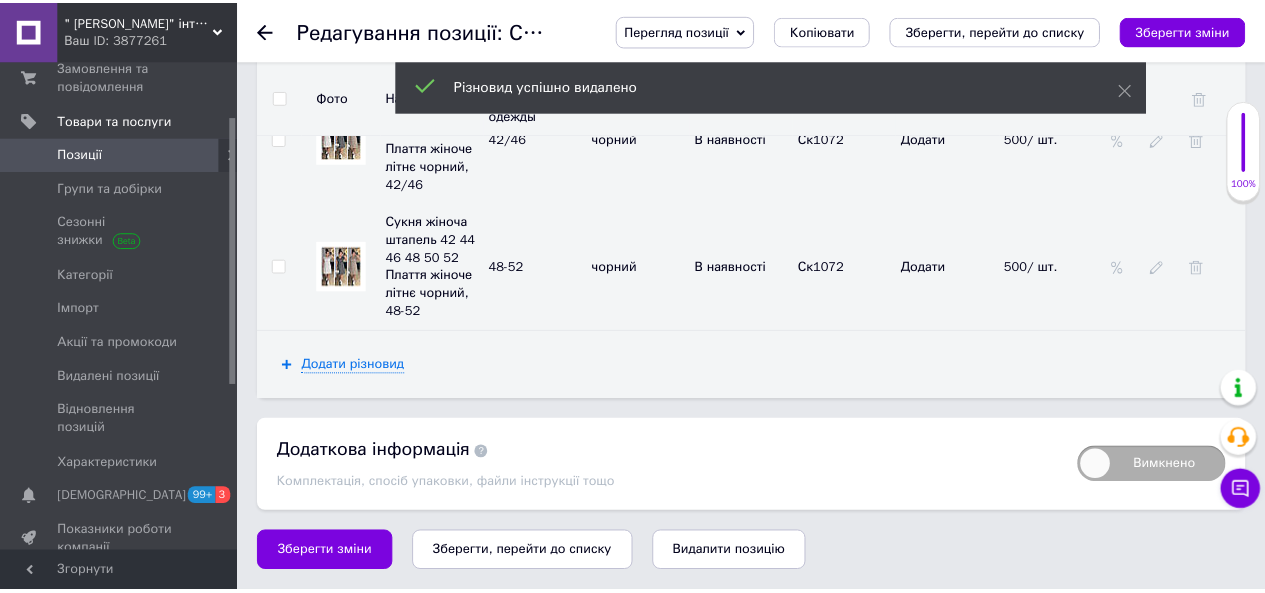 scroll, scrollTop: 3038, scrollLeft: 0, axis: vertical 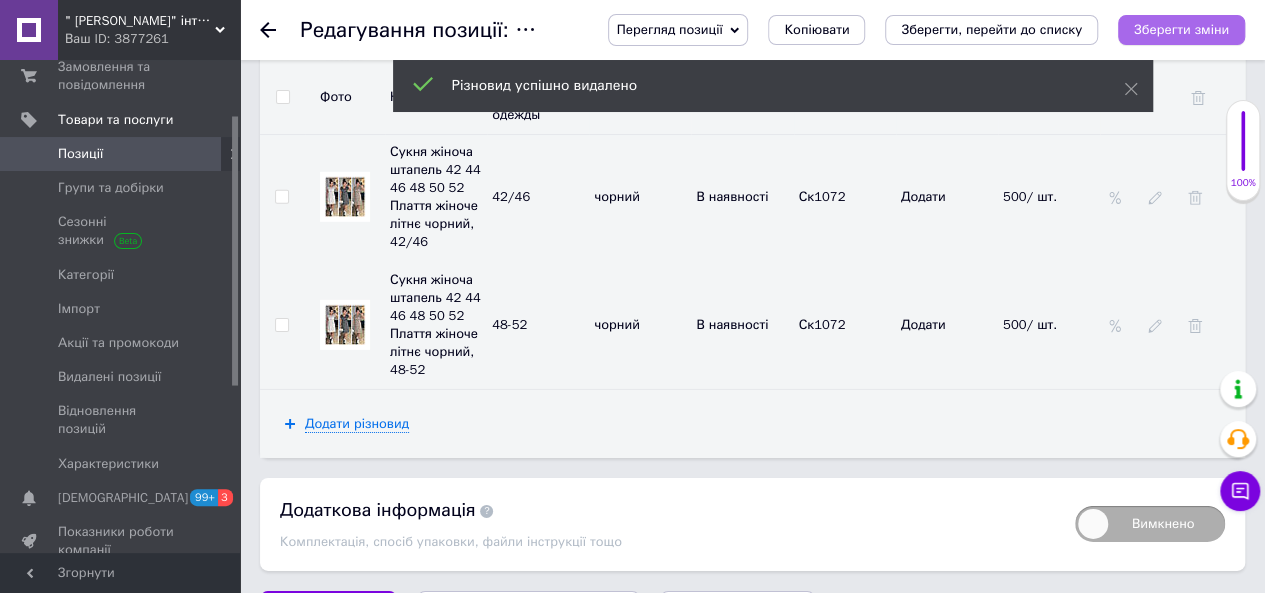 click on "Зберегти зміни" at bounding box center [1181, 29] 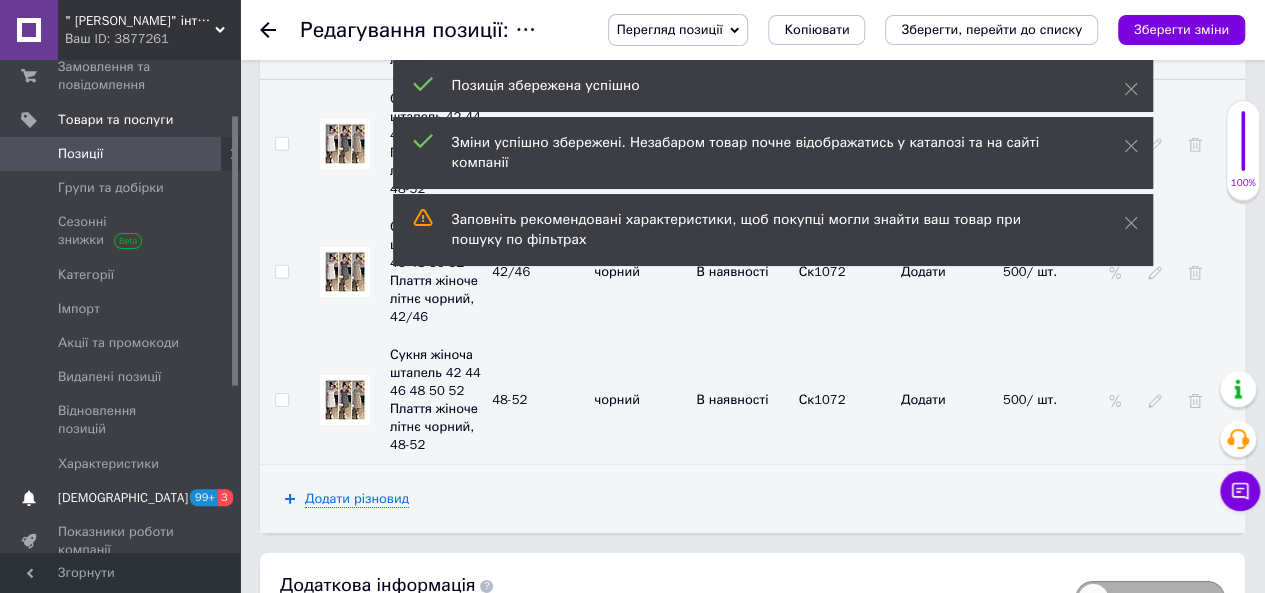 click on "[DEMOGRAPHIC_DATA]" at bounding box center [123, 498] 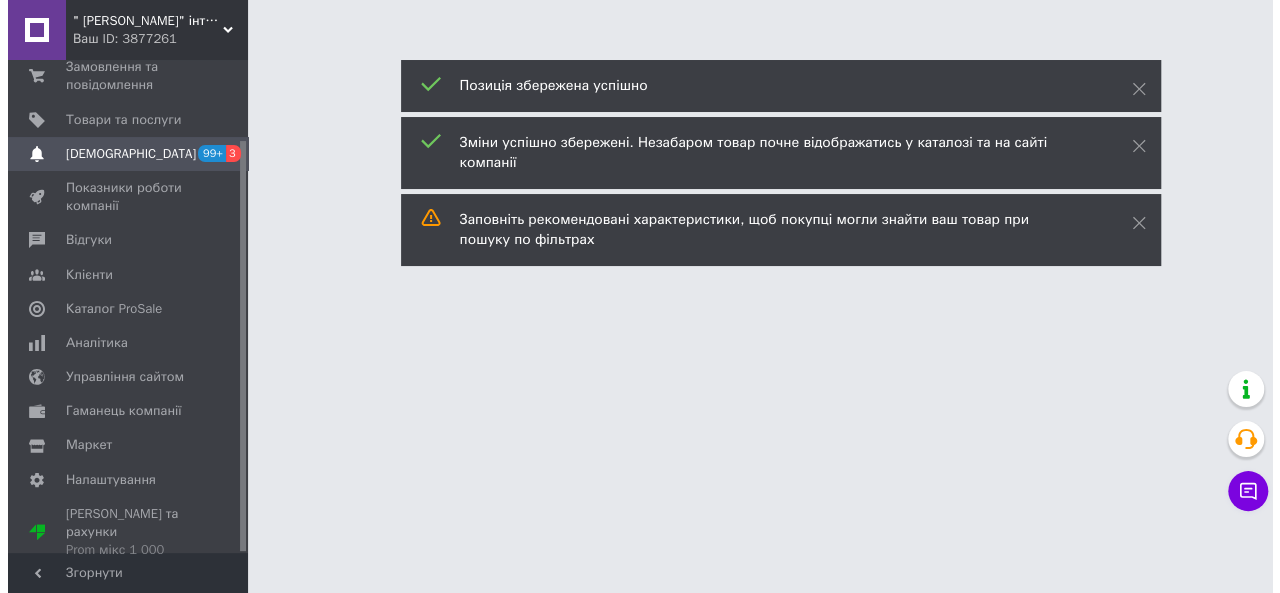 scroll, scrollTop: 0, scrollLeft: 0, axis: both 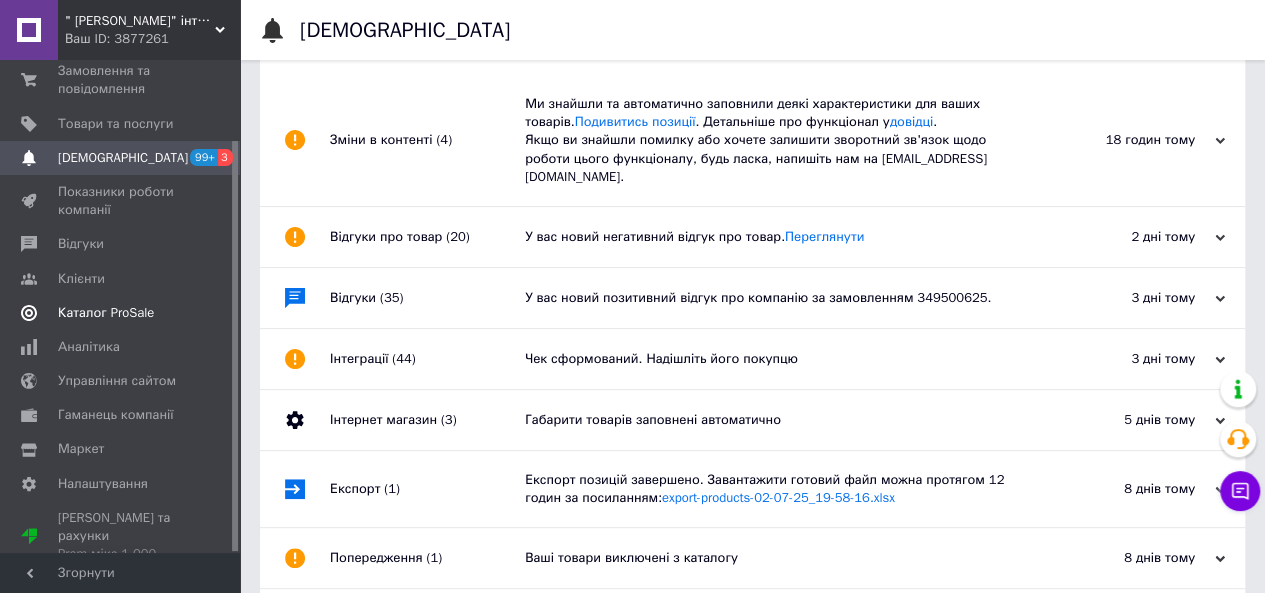 click on "Каталог ProSale" at bounding box center [106, 313] 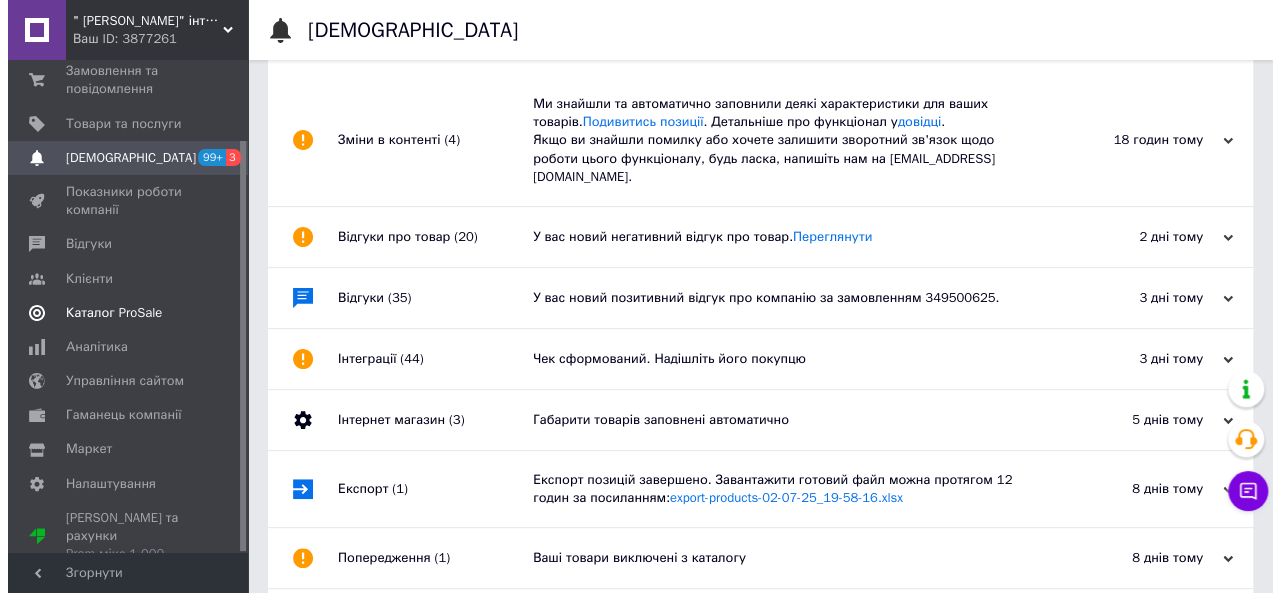 scroll, scrollTop: 0, scrollLeft: 0, axis: both 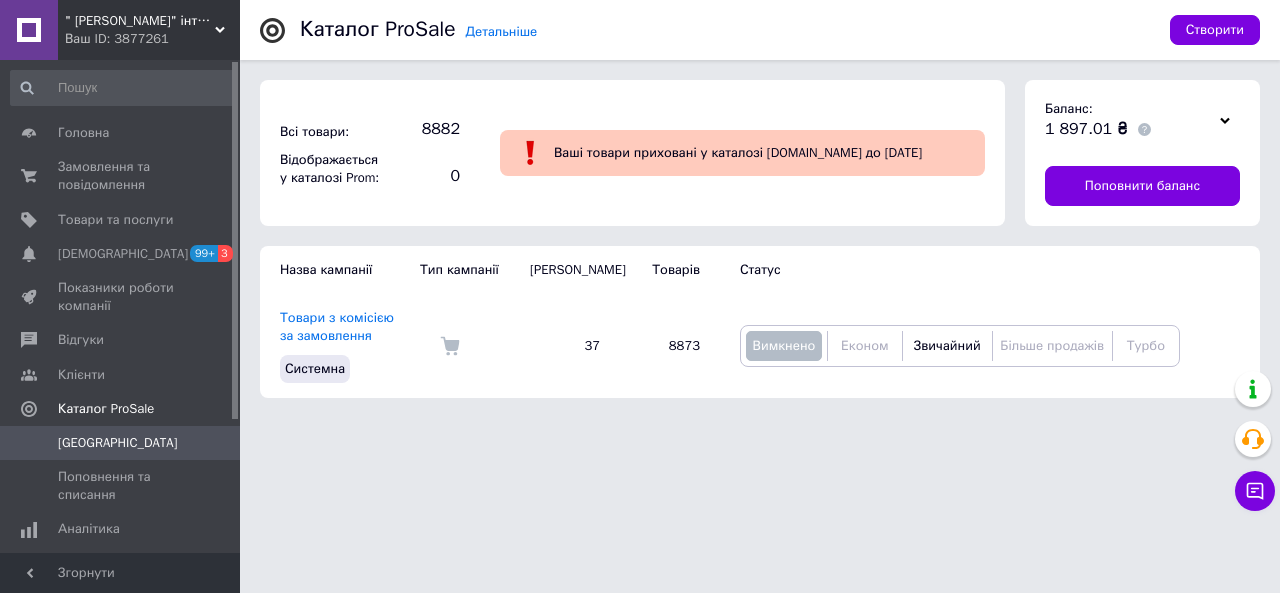 click on "" [PERSON_NAME]" інтернет-магазин" at bounding box center [140, 21] 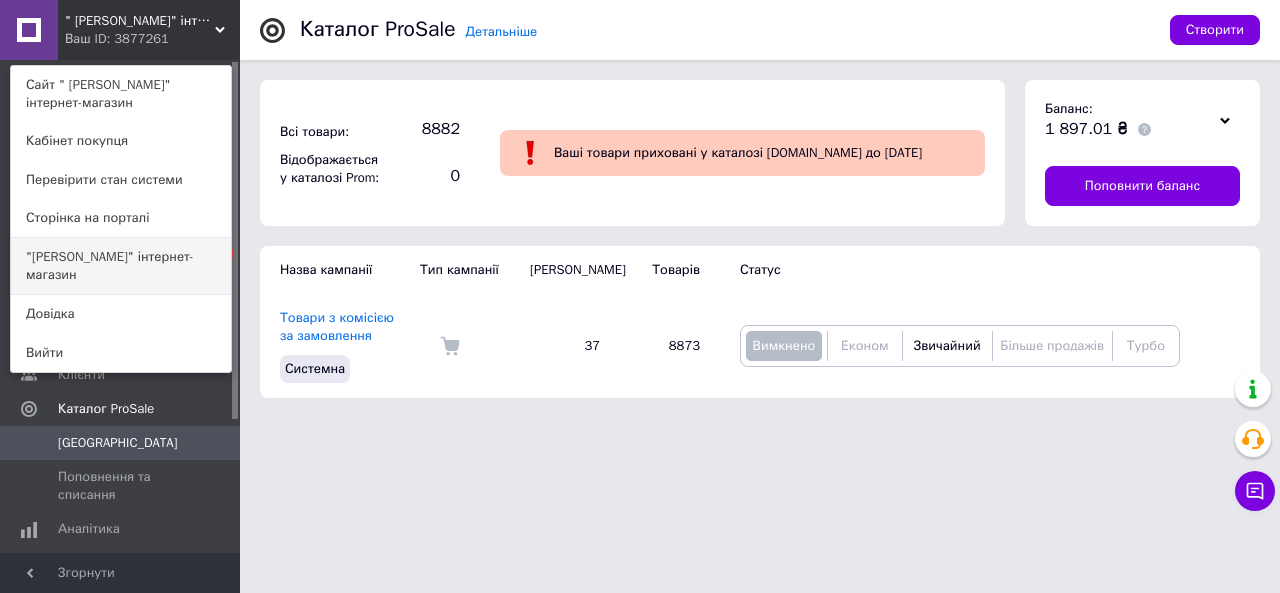 click on ""[PERSON_NAME]" інтернет-магазин" at bounding box center [121, 266] 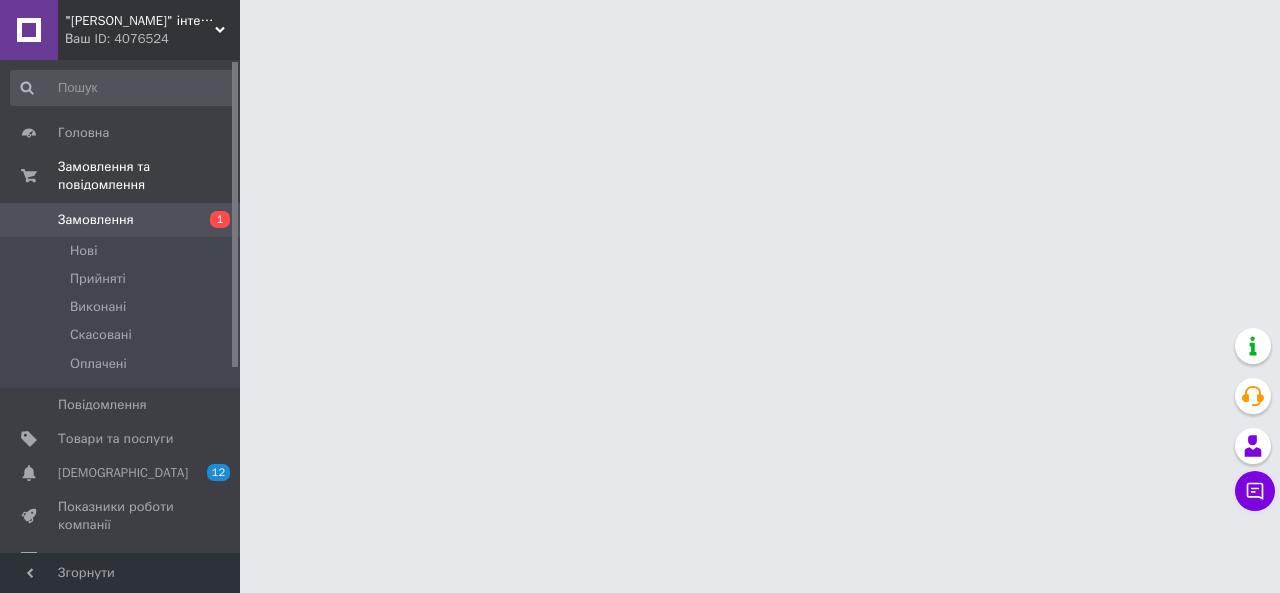 scroll, scrollTop: 0, scrollLeft: 0, axis: both 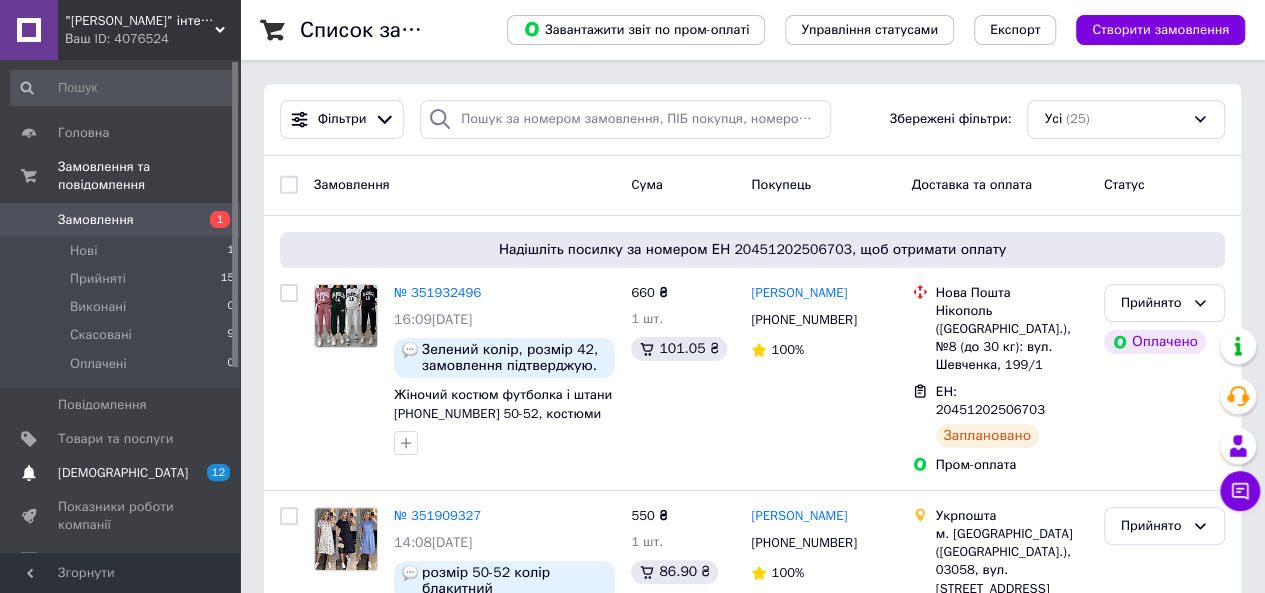 click on "[DEMOGRAPHIC_DATA]" at bounding box center (123, 473) 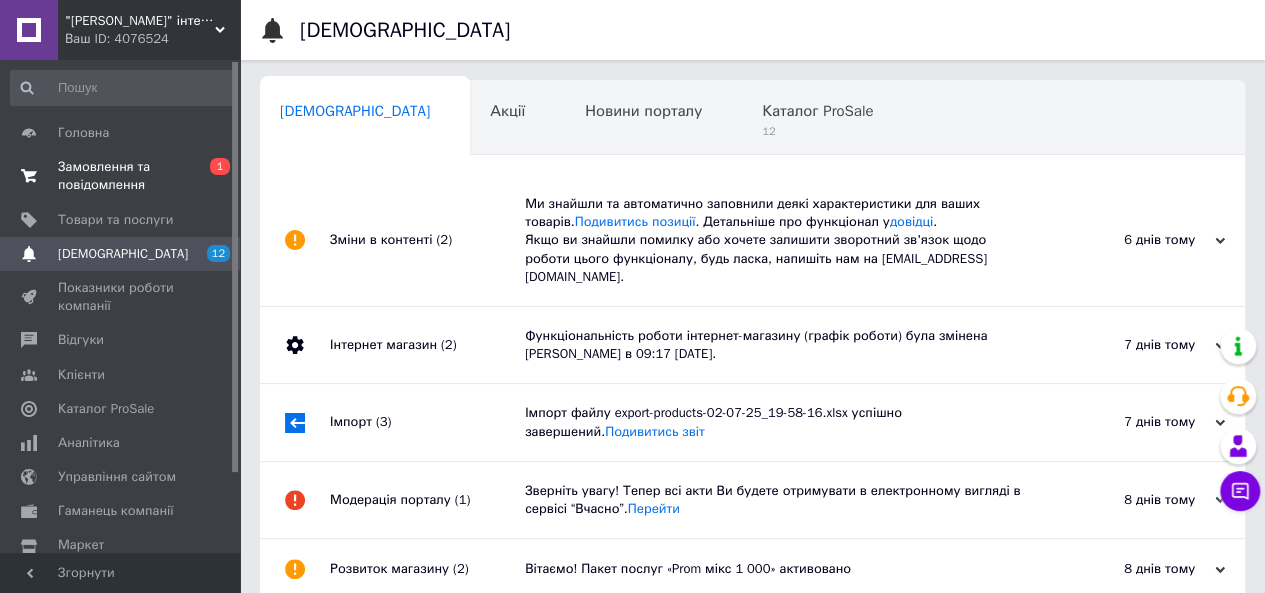 click on "Замовлення та повідомлення" at bounding box center [121, 176] 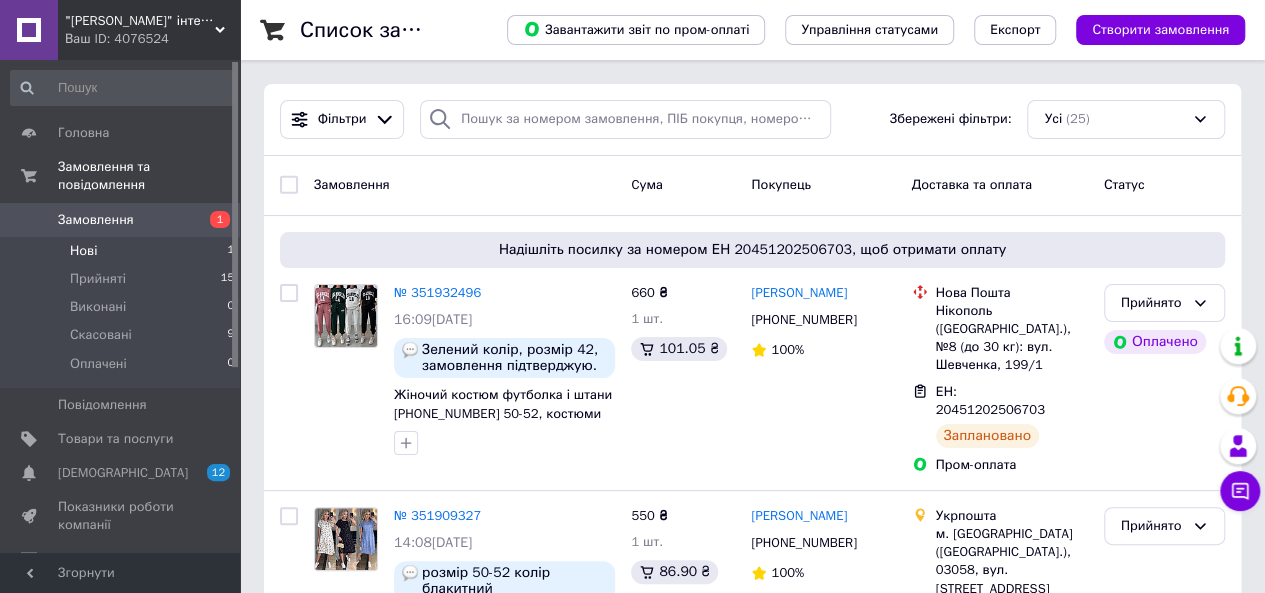 click on "Нові" at bounding box center (83, 251) 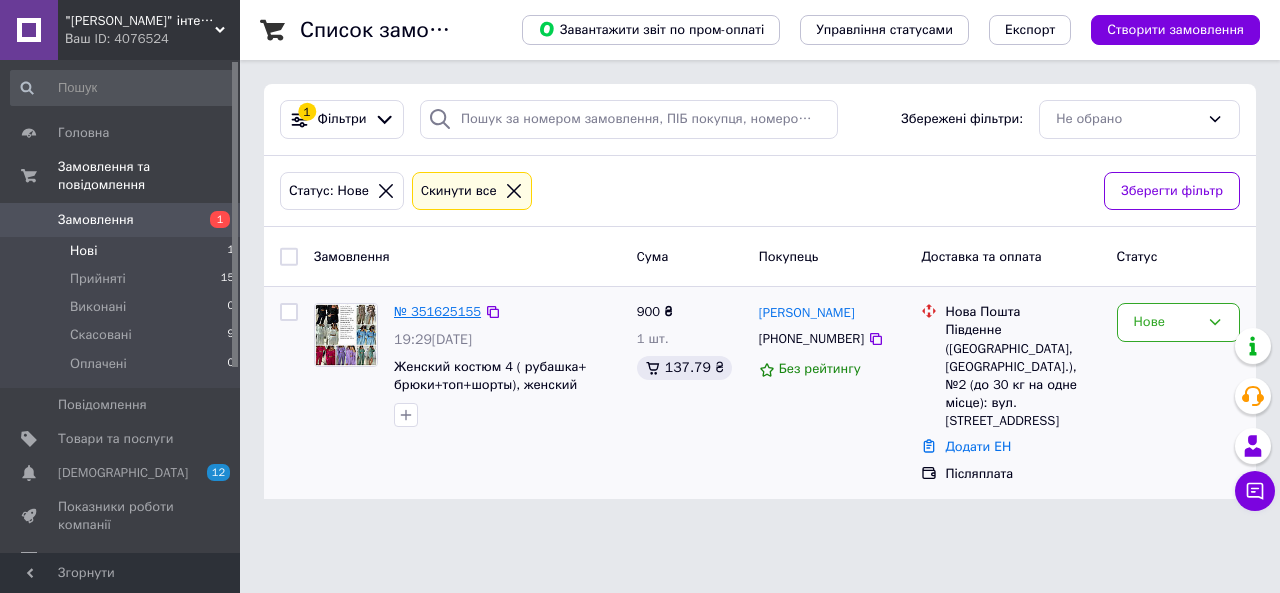click on "№ 351625155" at bounding box center [437, 311] 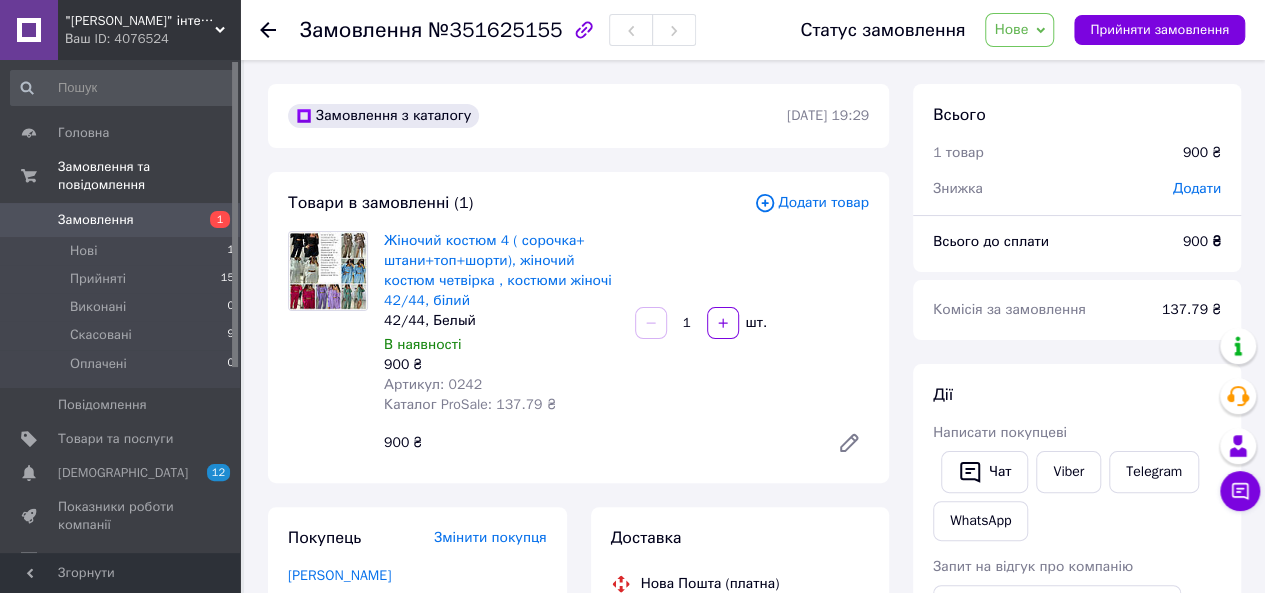 click on "Додати товар" at bounding box center [811, 203] 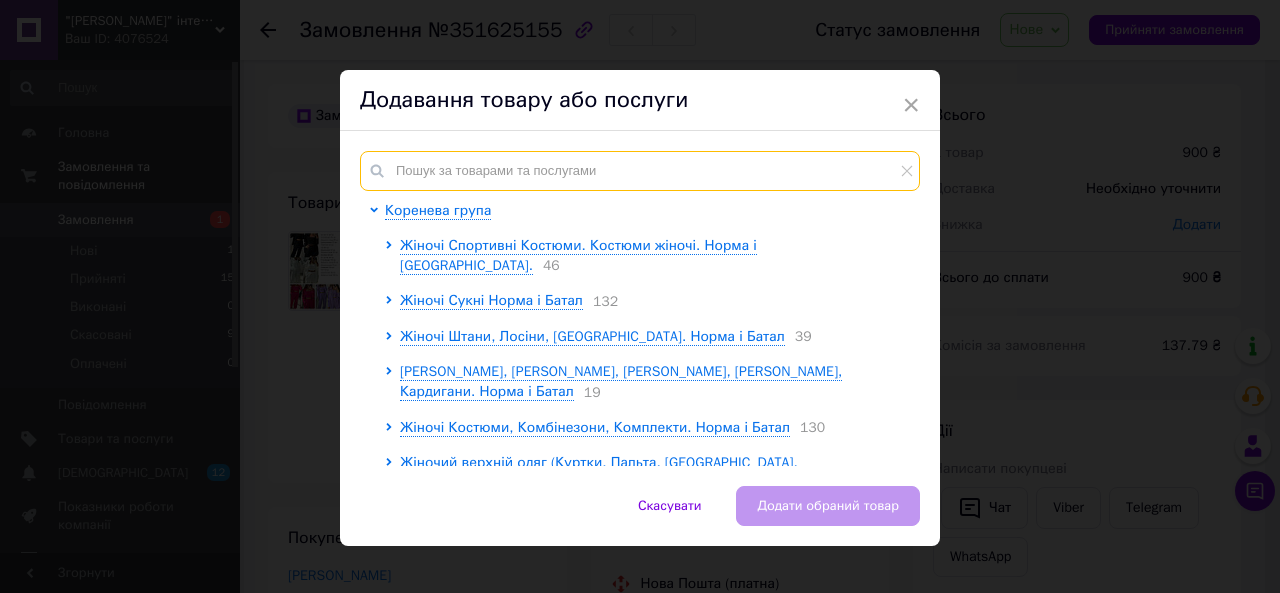 click at bounding box center [640, 171] 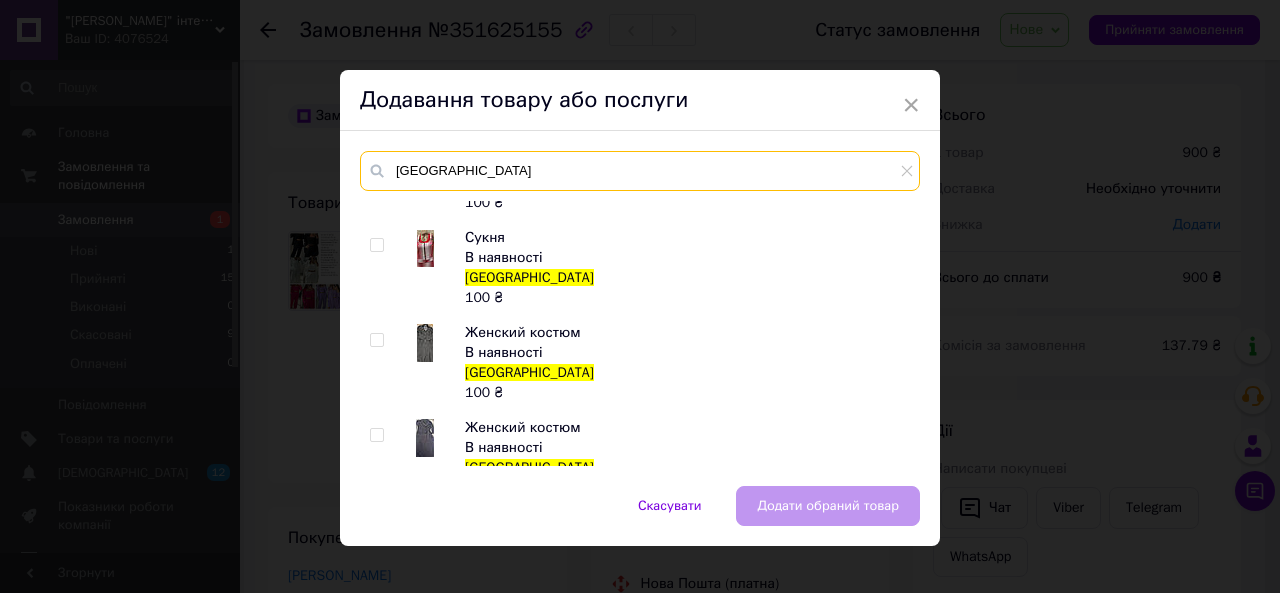 scroll, scrollTop: 100, scrollLeft: 0, axis: vertical 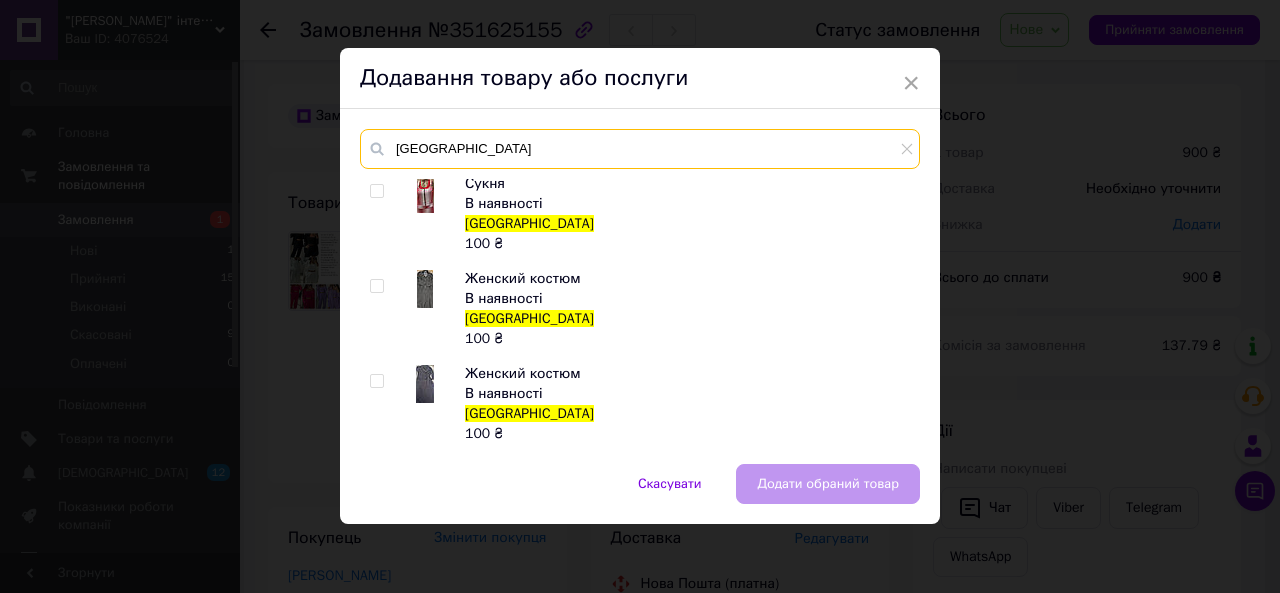 type on "китай" 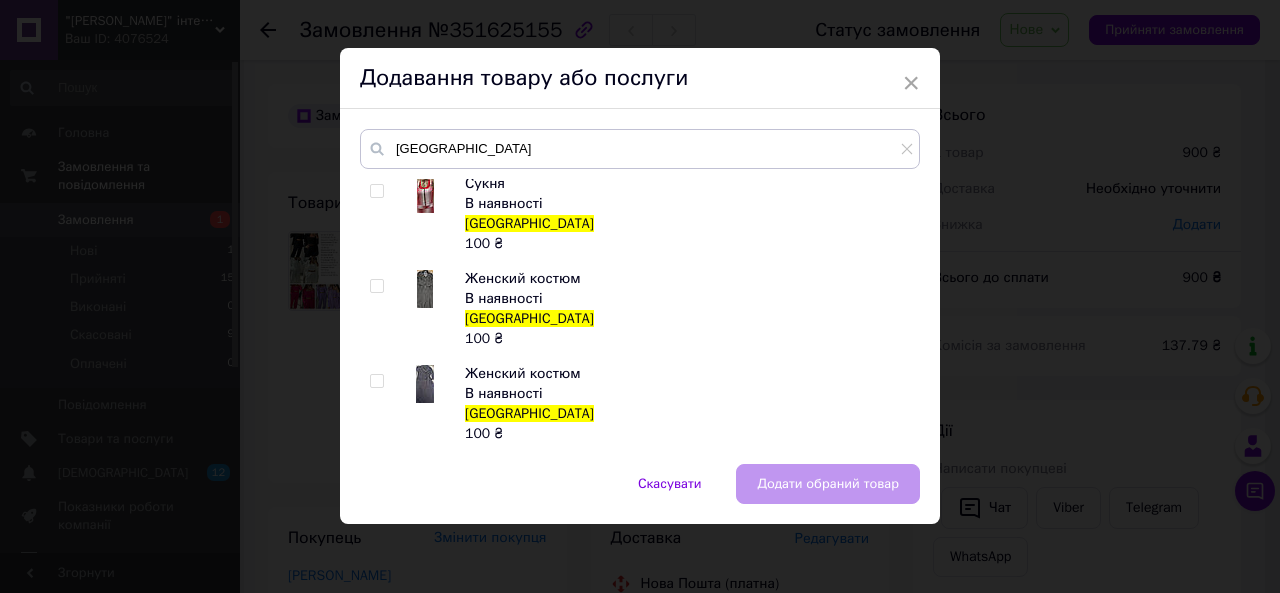 click at bounding box center [376, 381] 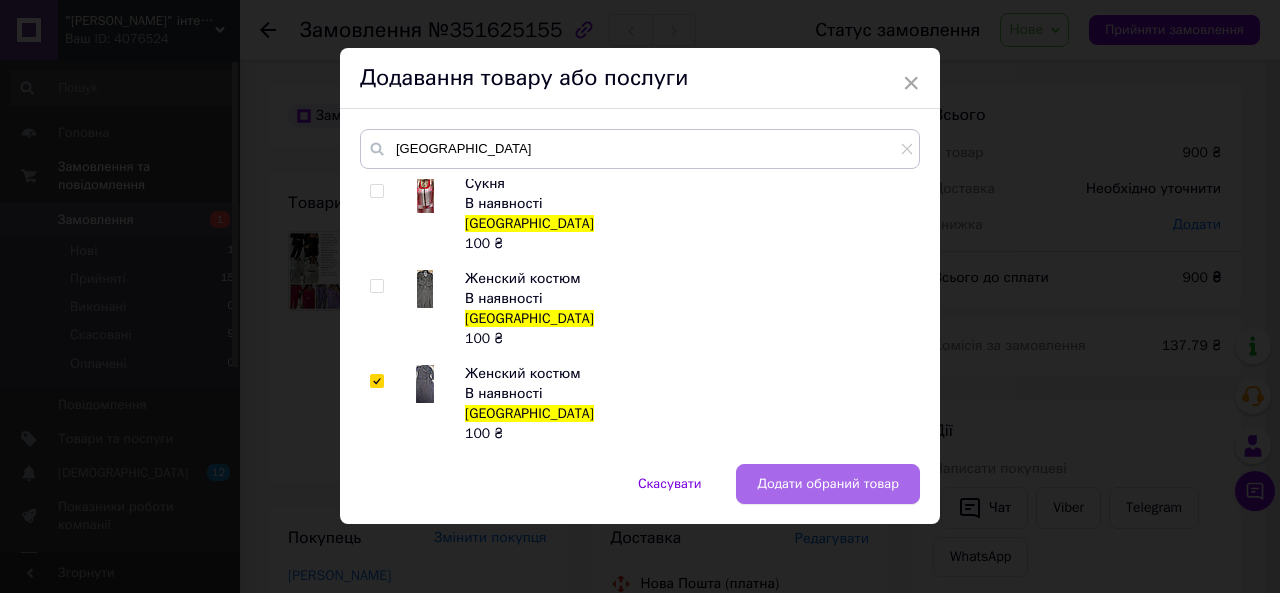 click on "Додати обраний товар" at bounding box center (828, 484) 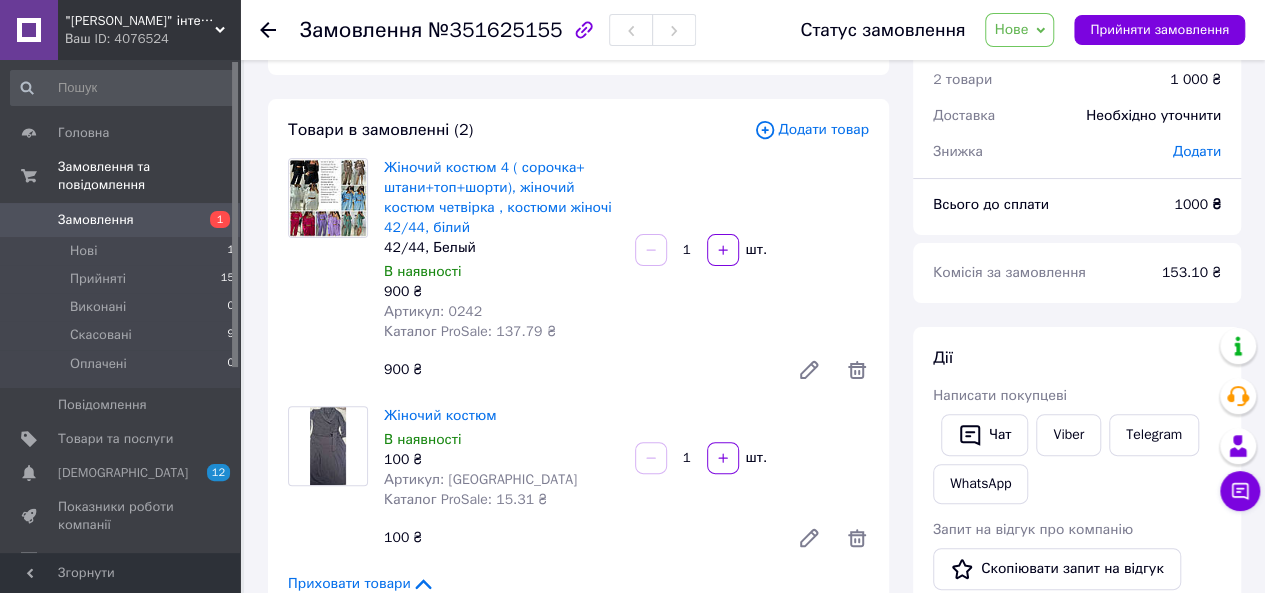 scroll, scrollTop: 100, scrollLeft: 0, axis: vertical 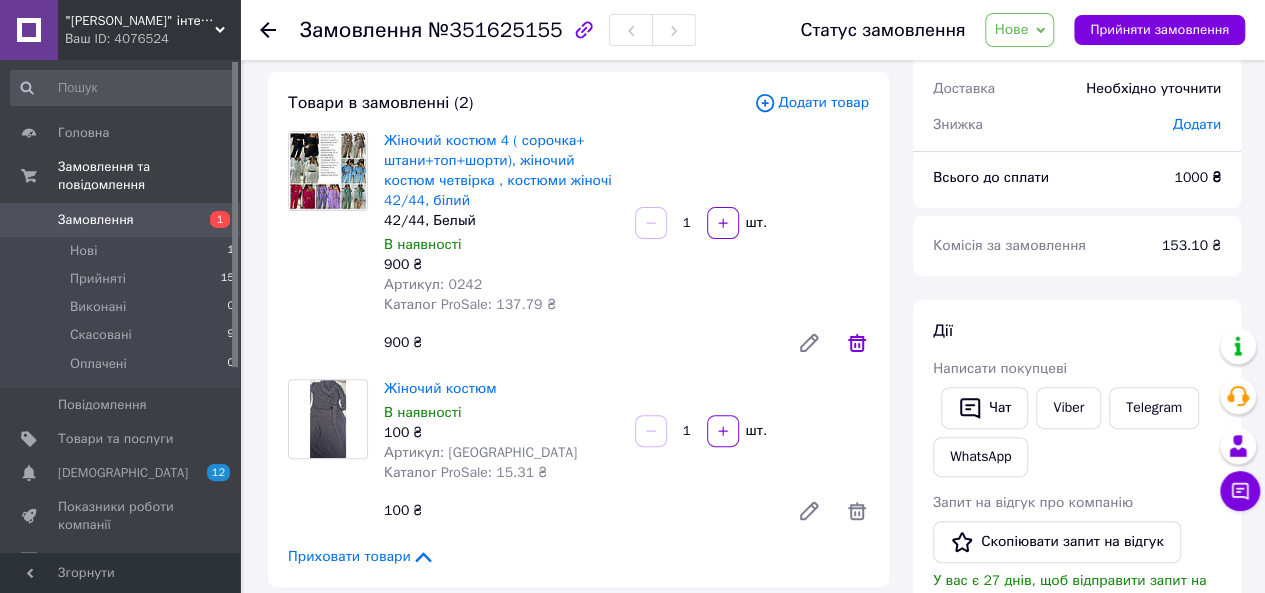 click 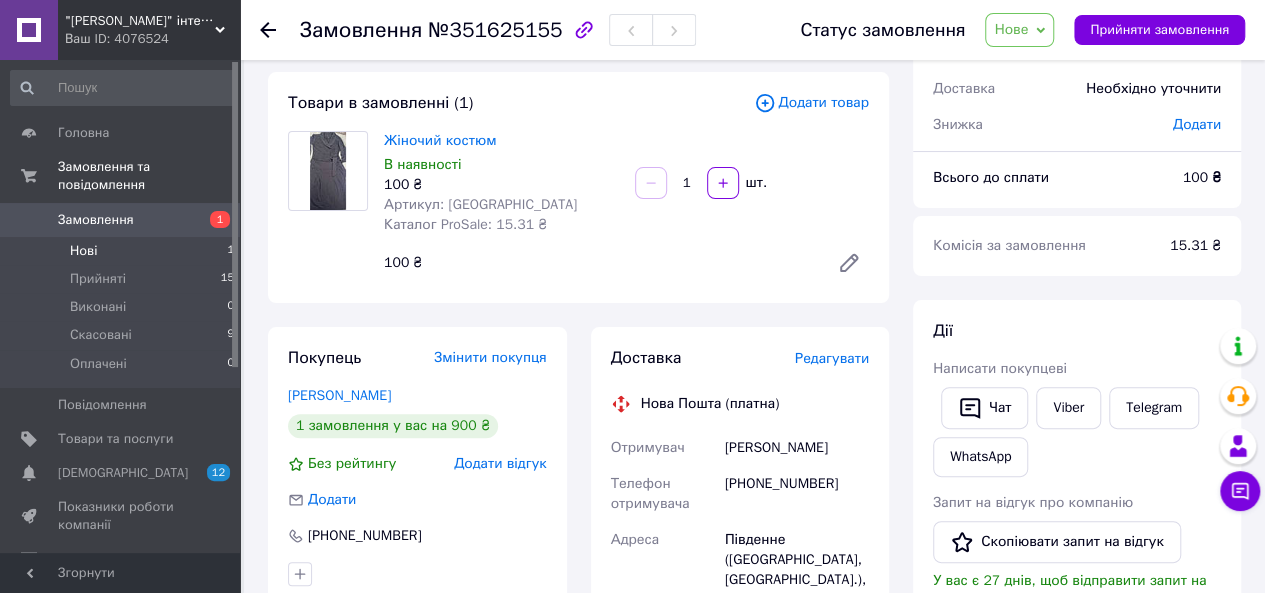 click on "Нові 1" at bounding box center (123, 251) 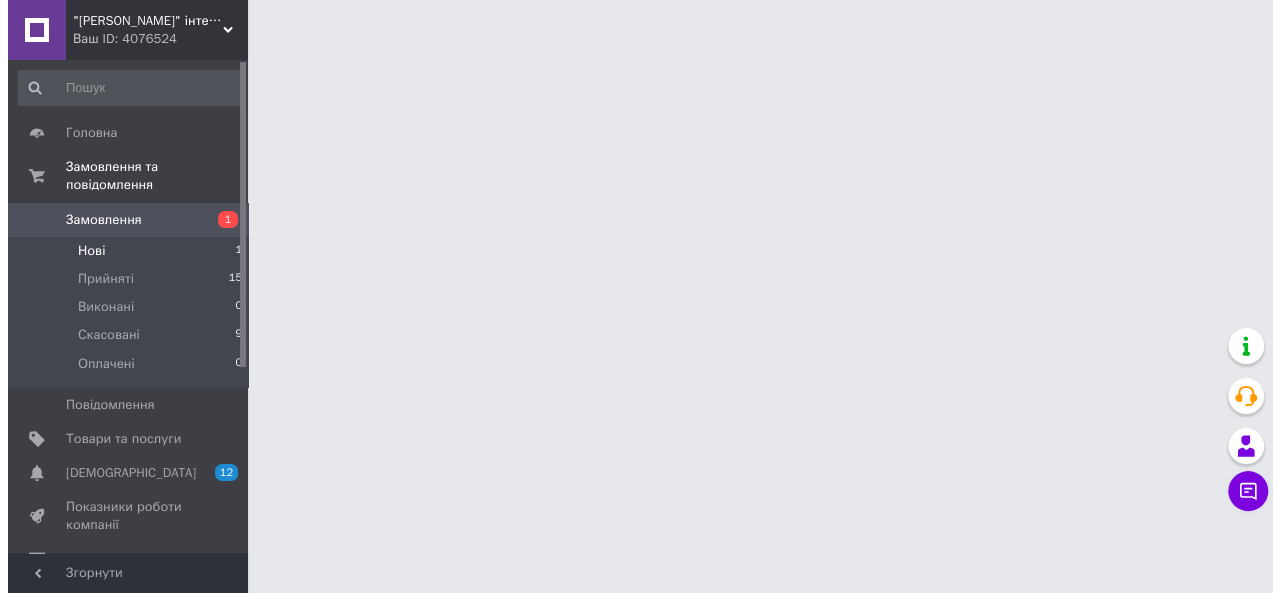 scroll, scrollTop: 0, scrollLeft: 0, axis: both 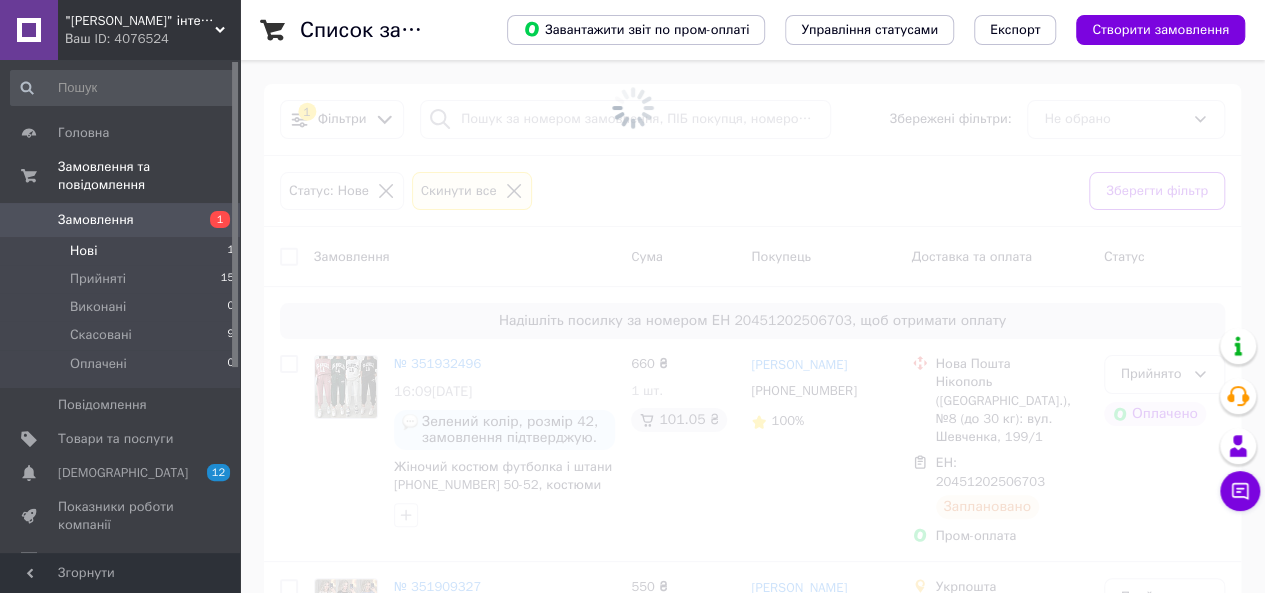 click on "Нові 1" at bounding box center (123, 251) 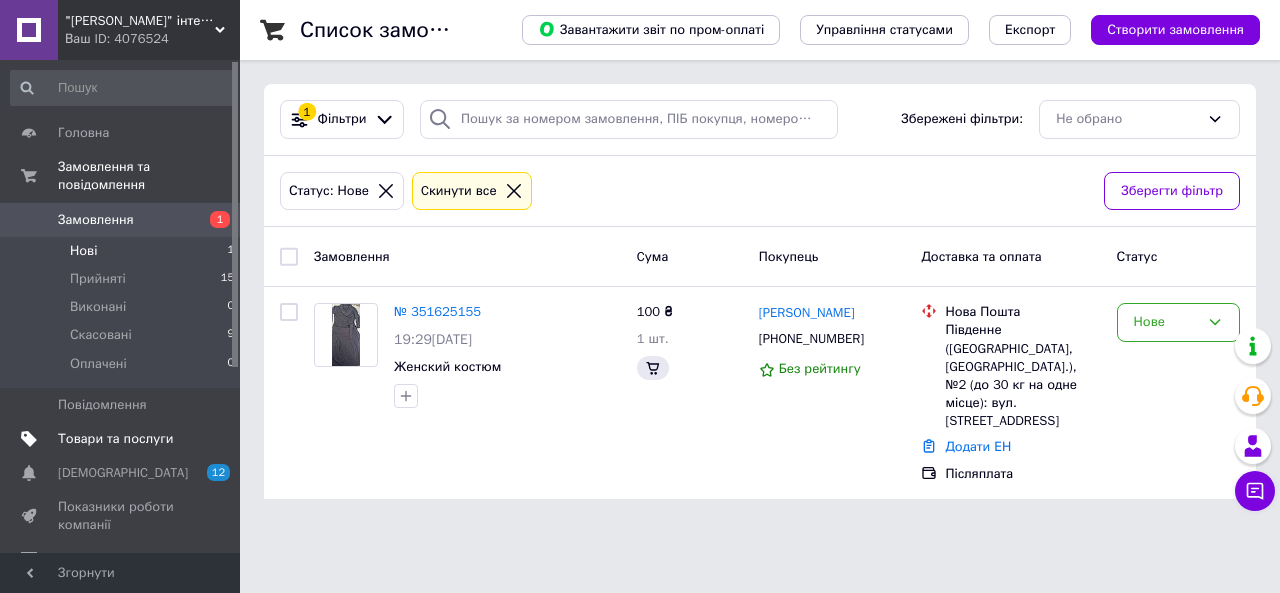 click on "Товари та послуги" at bounding box center (115, 439) 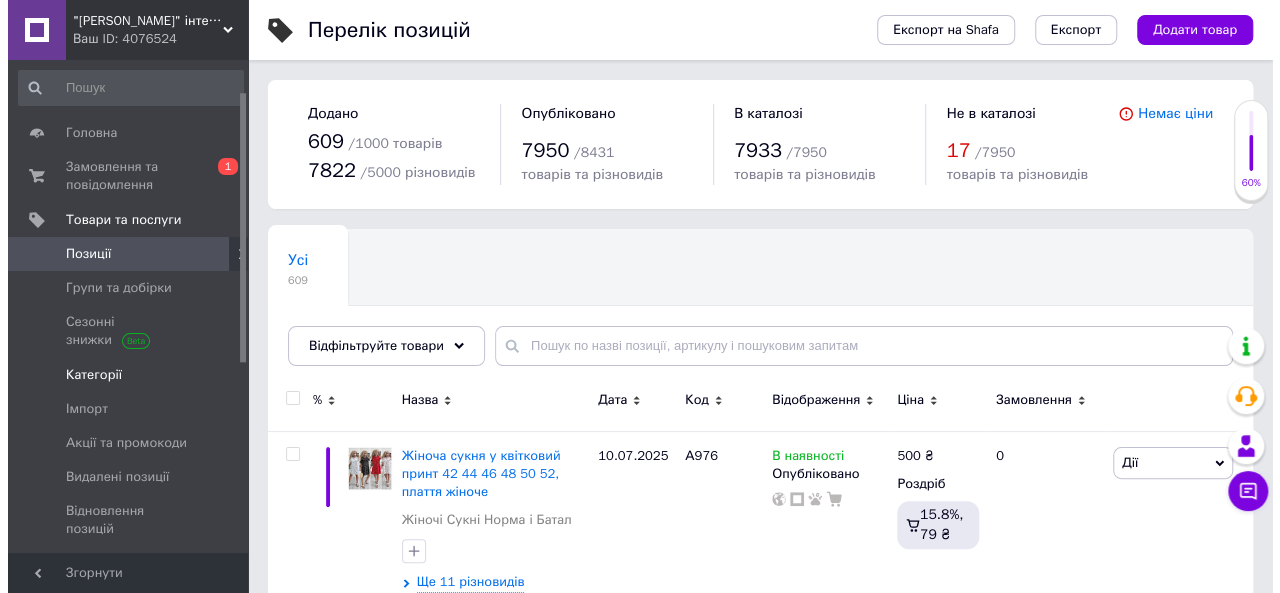 scroll, scrollTop: 200, scrollLeft: 0, axis: vertical 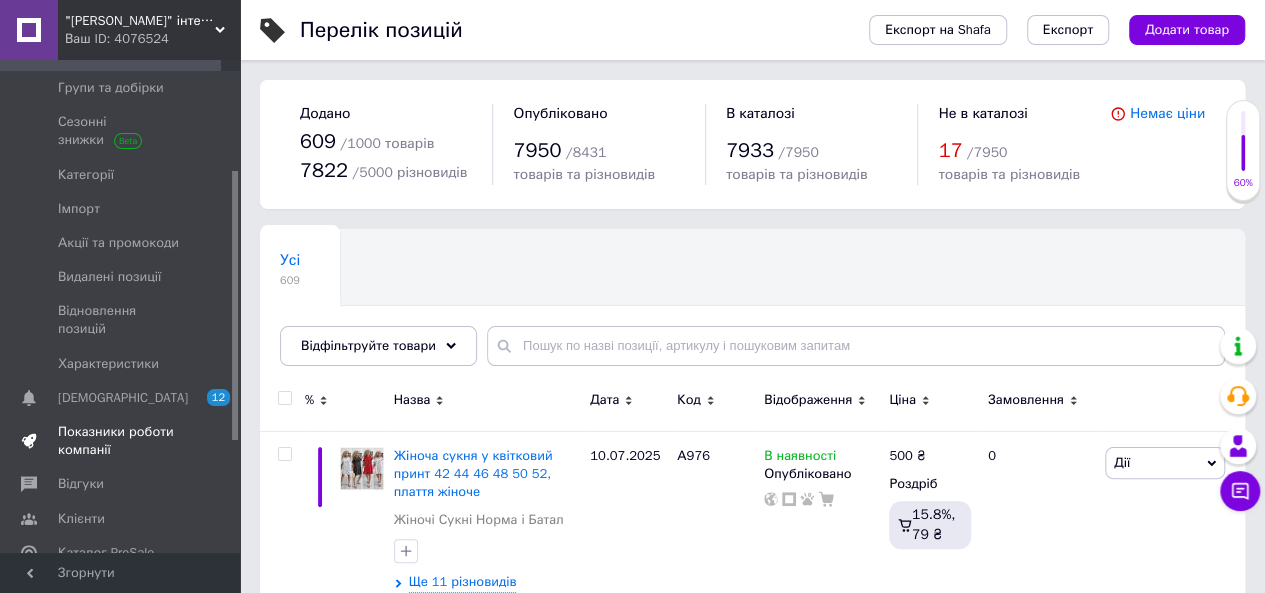 click on "Показники роботи компанії" at bounding box center [121, 441] 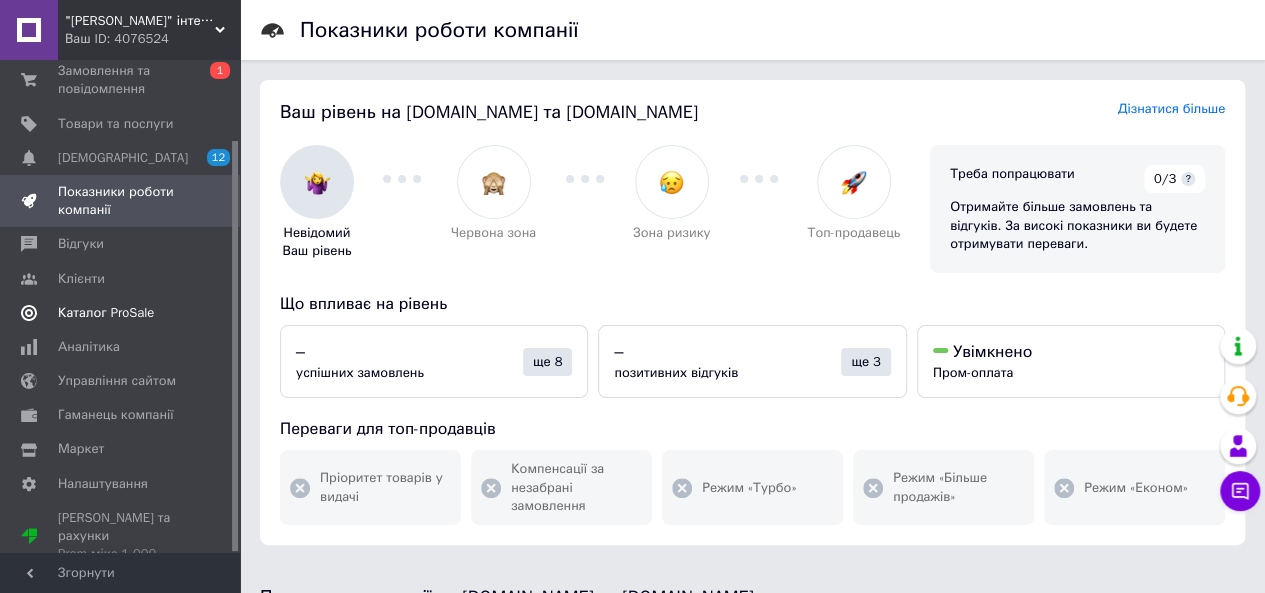 click on "Каталог ProSale" at bounding box center (106, 313) 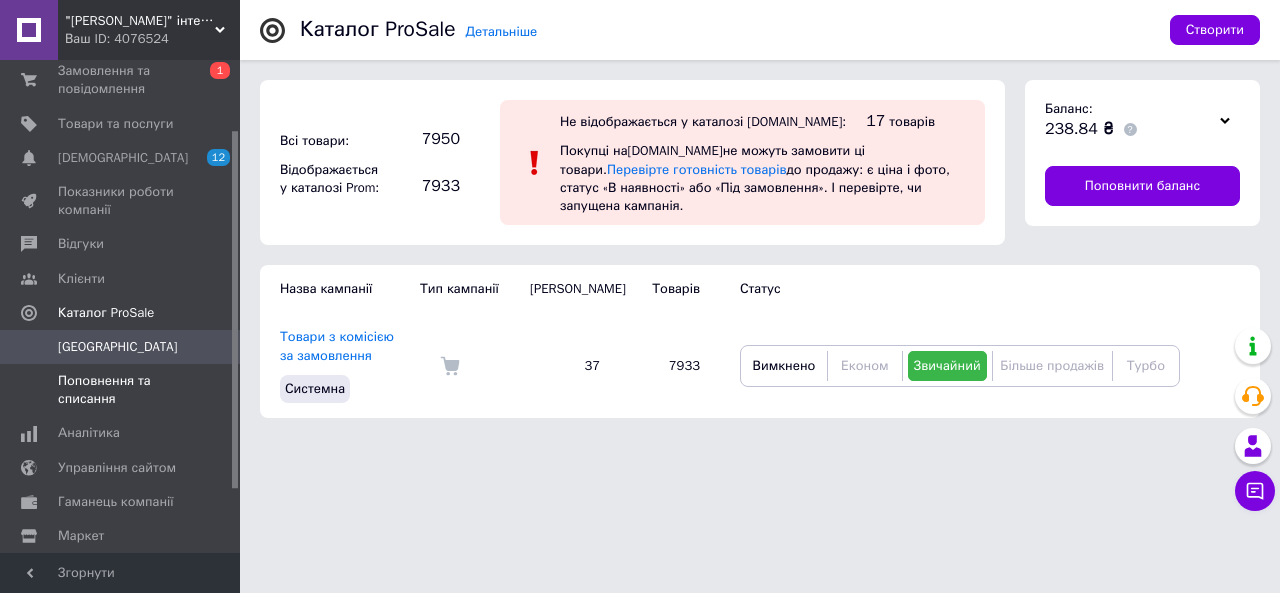 click on "Поповнення та списання" at bounding box center (121, 390) 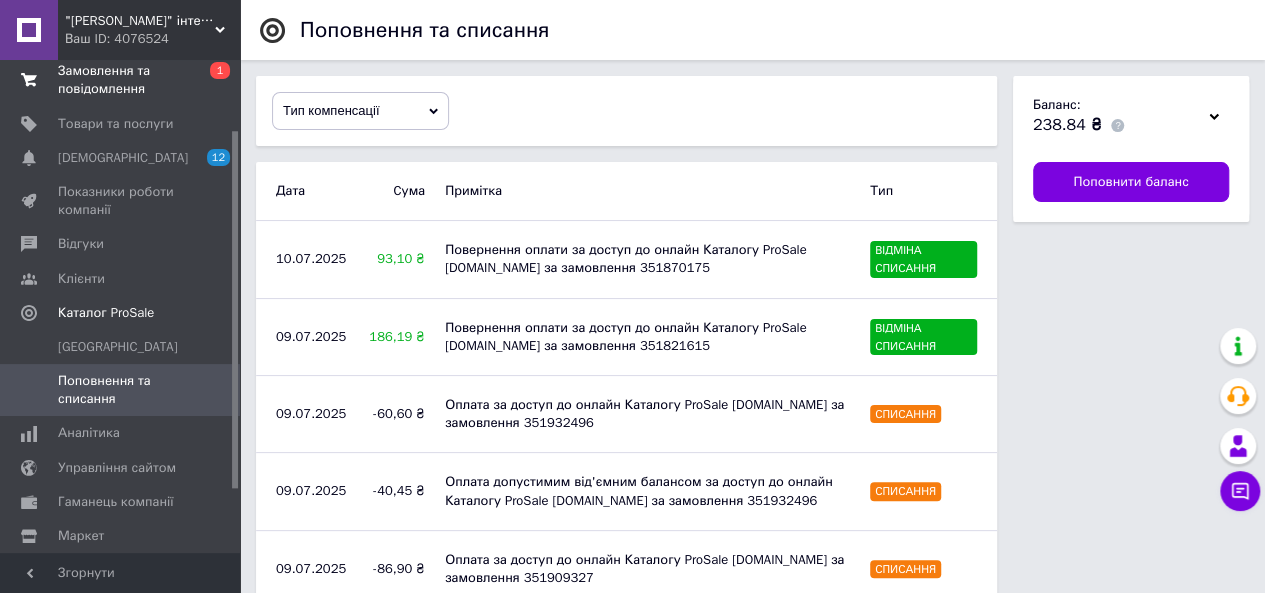 click on "Замовлення та повідомлення" at bounding box center [121, 80] 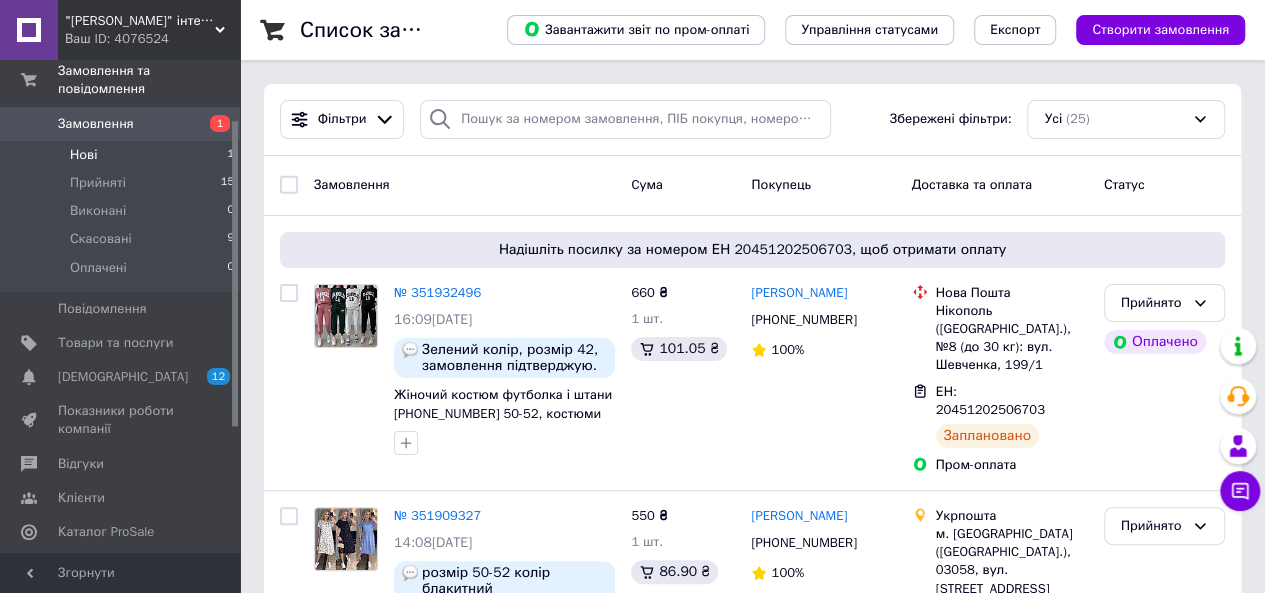 click on "Нові 1" at bounding box center [123, 155] 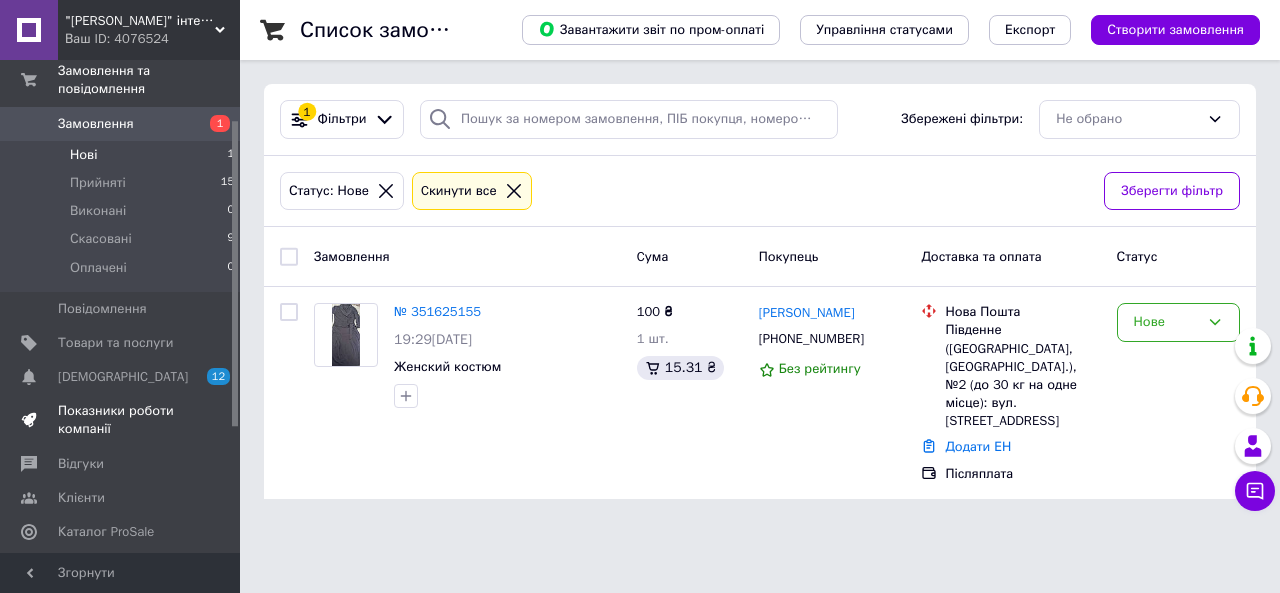click on "Показники роботи компанії" at bounding box center [121, 420] 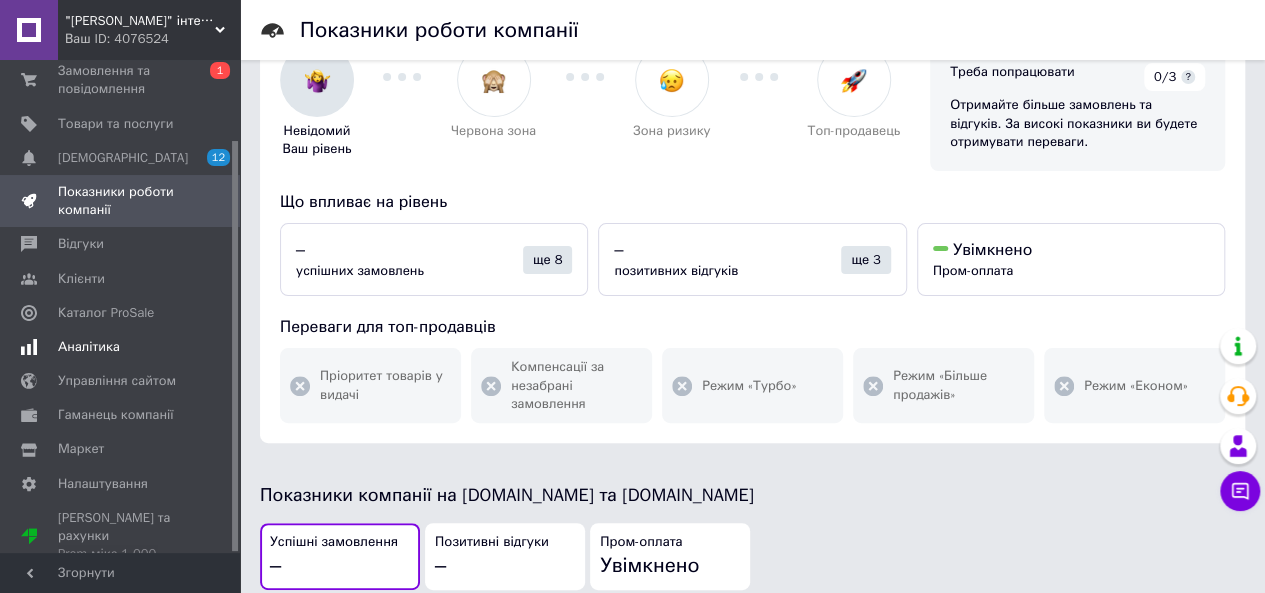 scroll, scrollTop: 200, scrollLeft: 0, axis: vertical 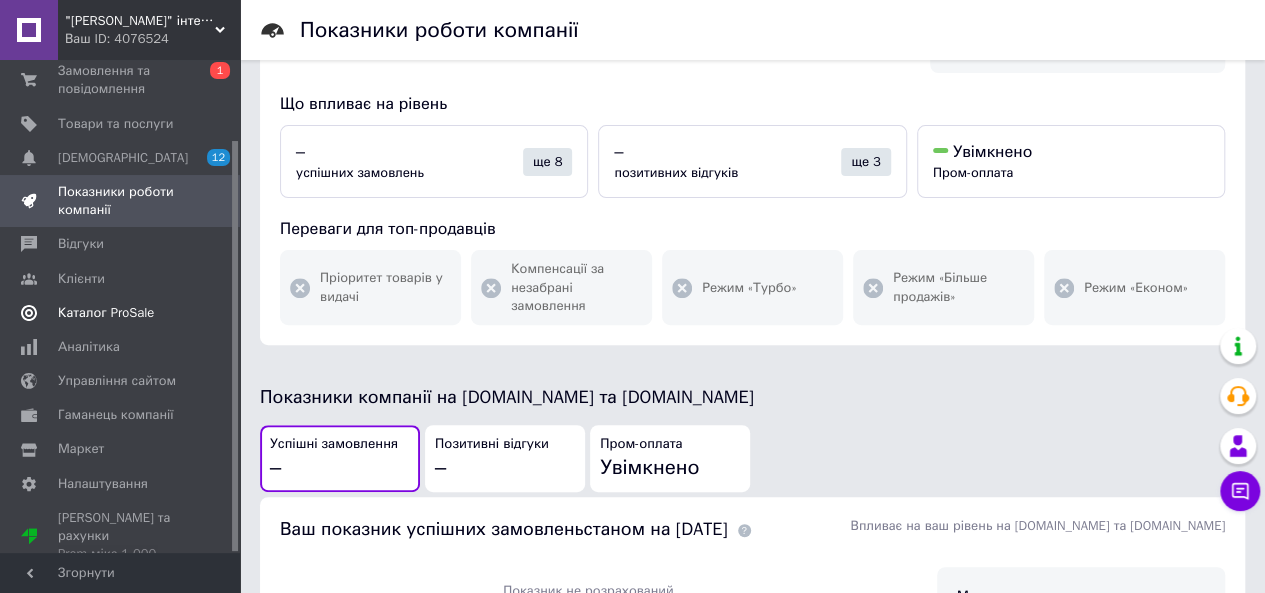 click on "Каталог ProSale" at bounding box center [106, 313] 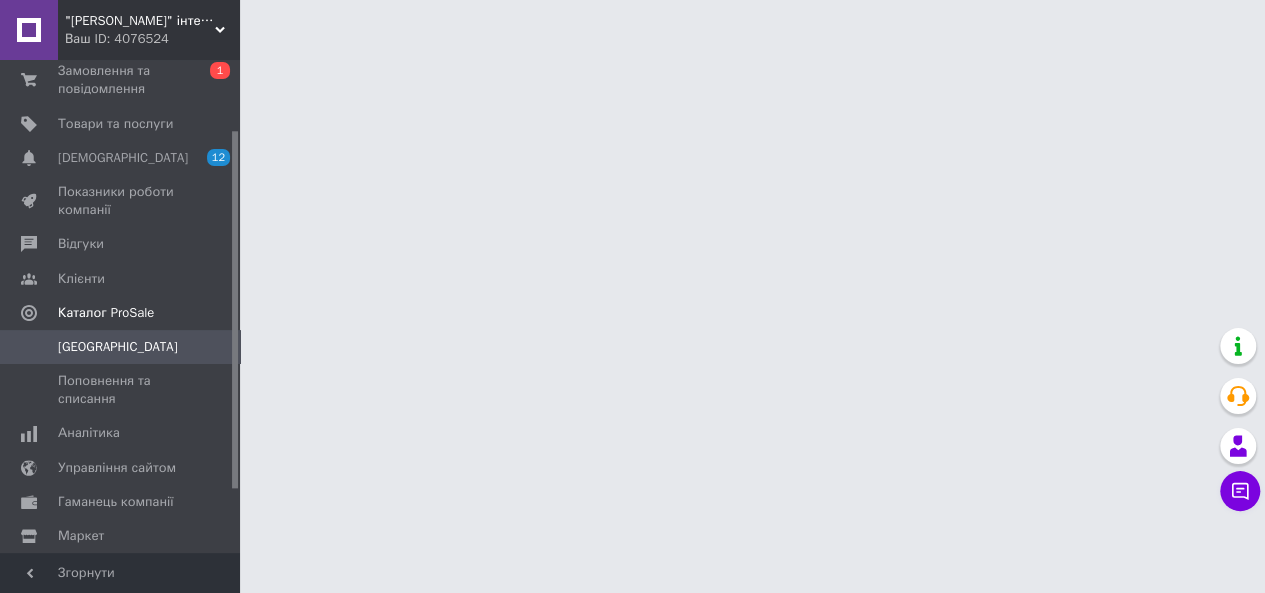 scroll, scrollTop: 0, scrollLeft: 0, axis: both 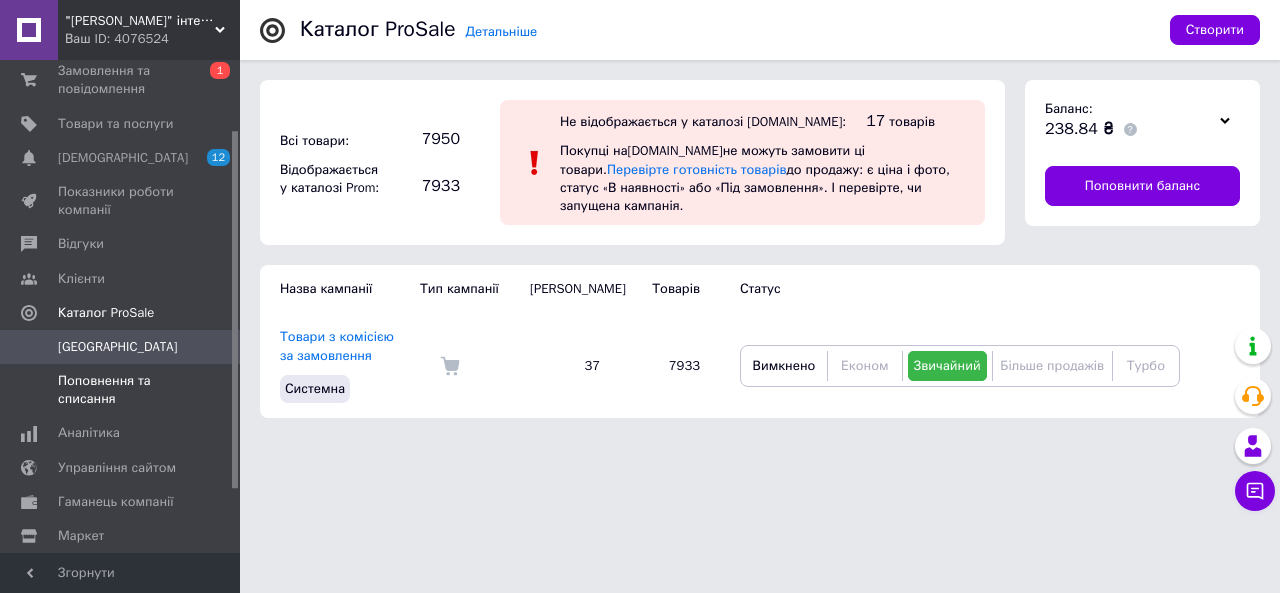 click on "Поповнення та списання" at bounding box center [121, 390] 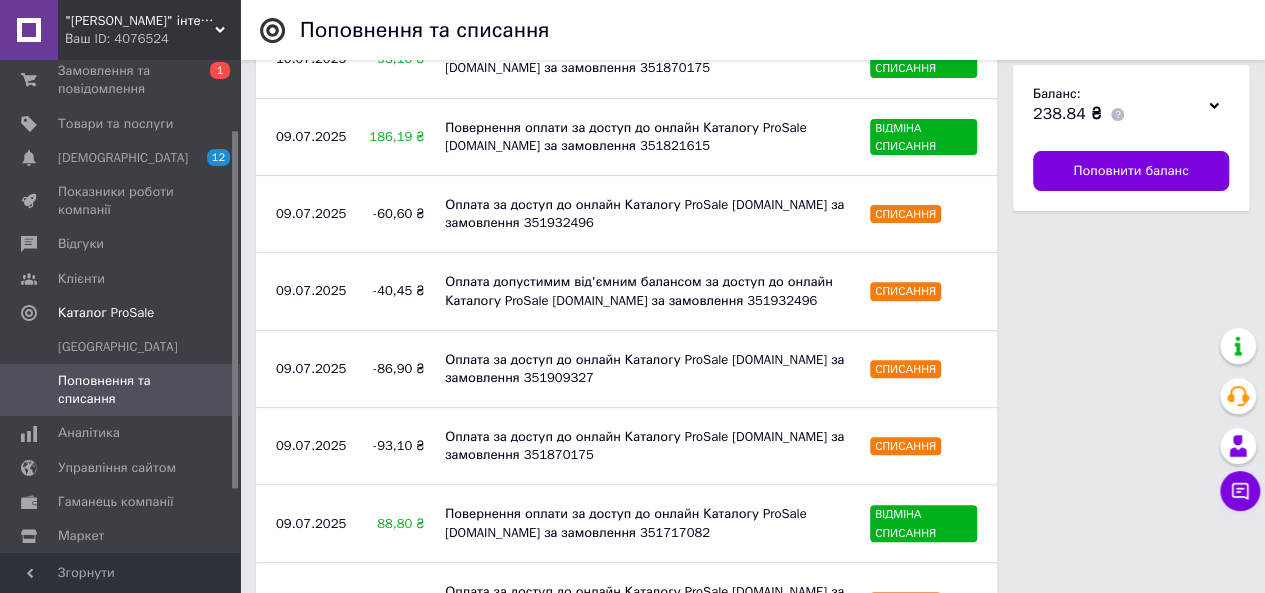 scroll, scrollTop: 0, scrollLeft: 0, axis: both 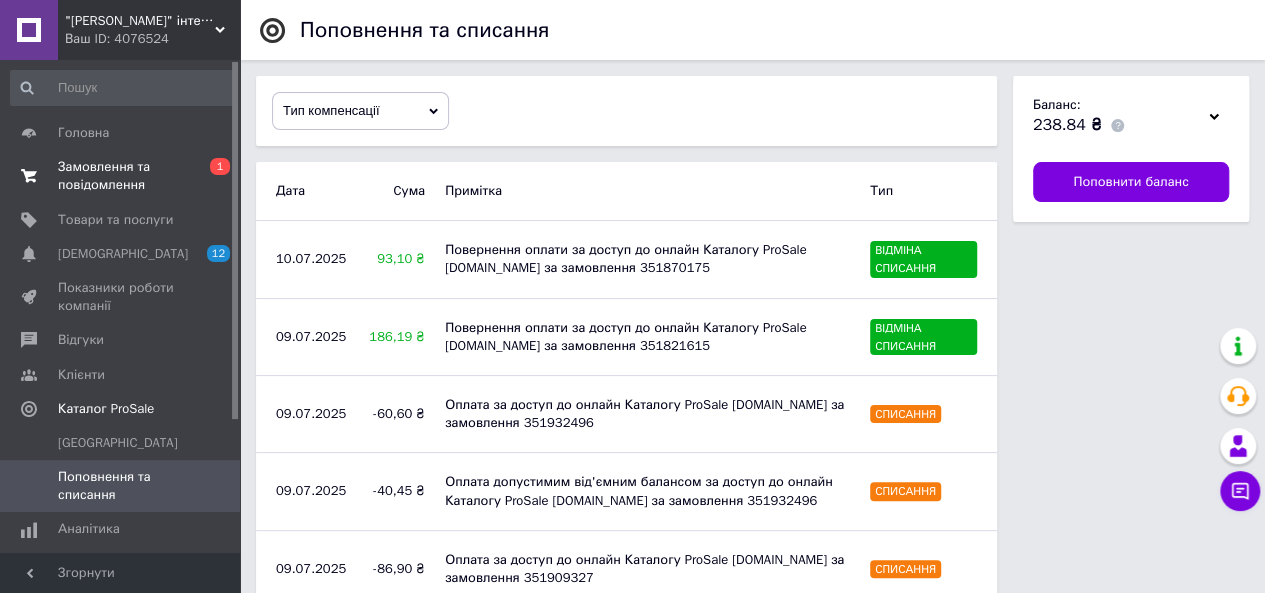 click on "Замовлення та повідомлення" at bounding box center [121, 176] 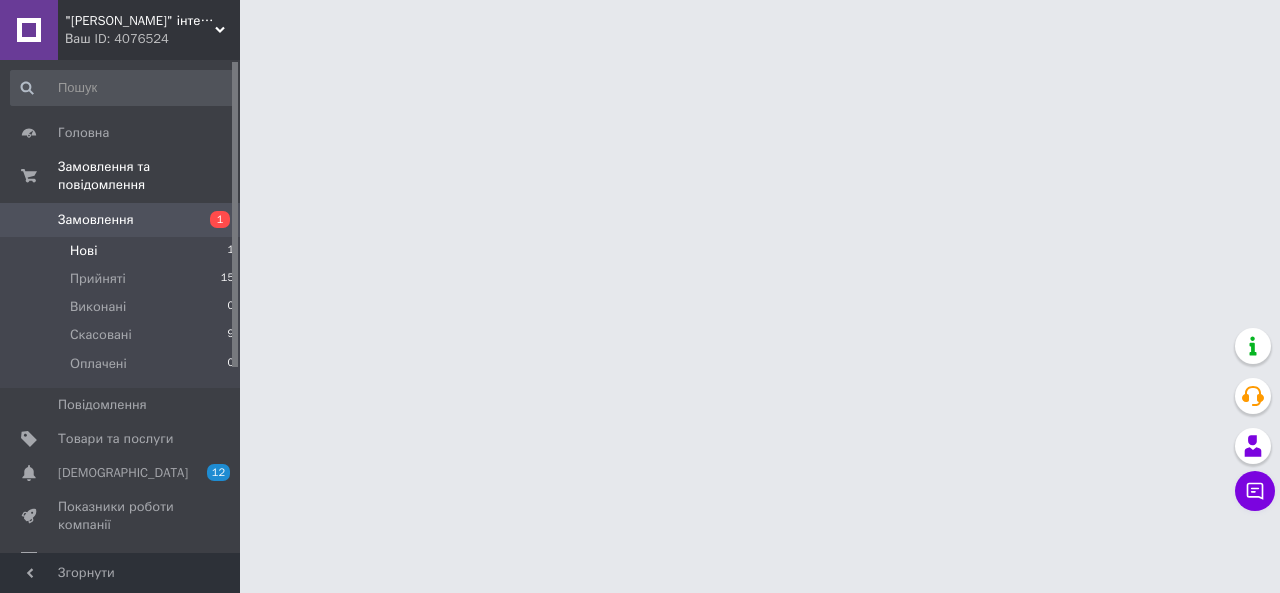 click on "Нові" at bounding box center [83, 251] 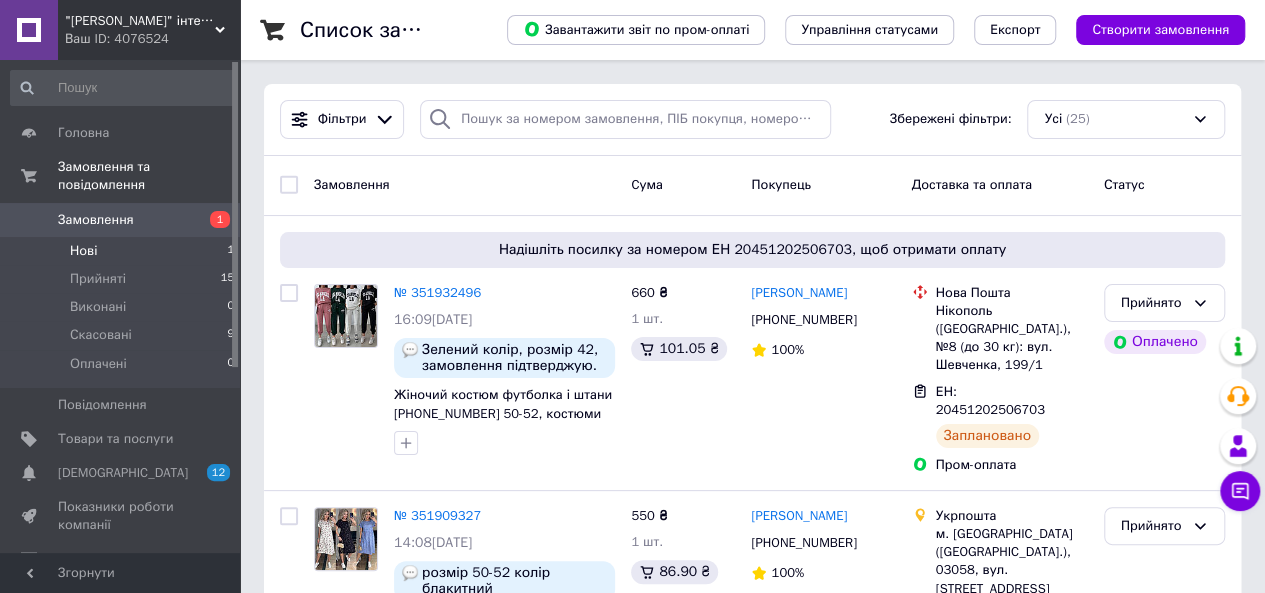 click on "Нові 1" at bounding box center (123, 251) 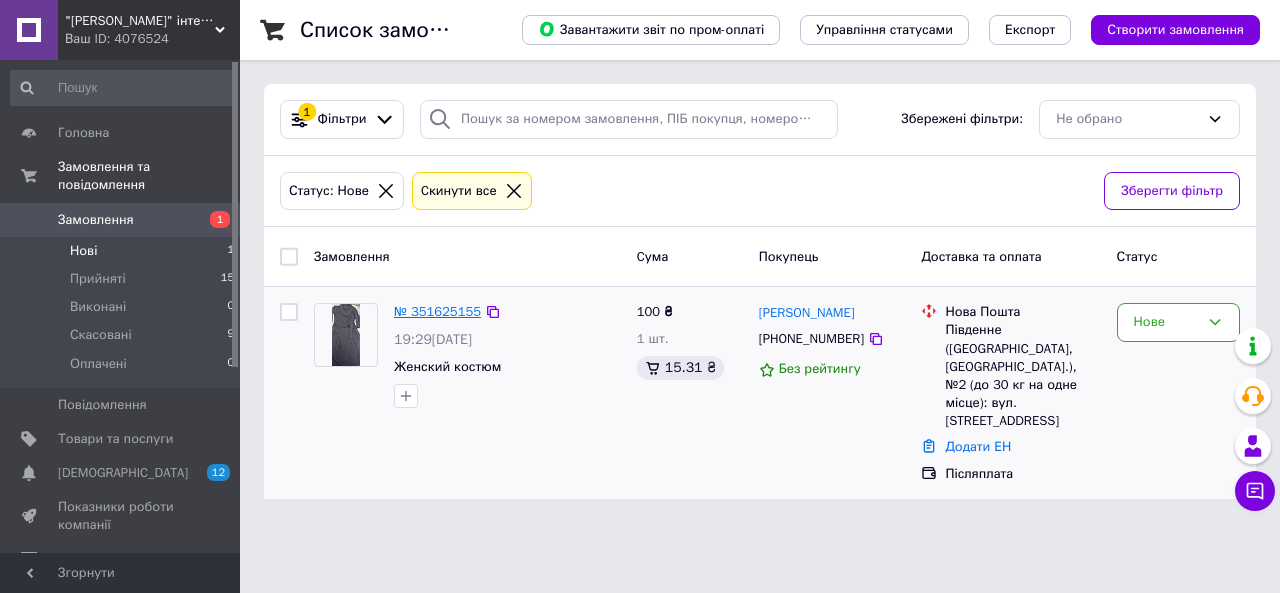 click on "№ 351625155" at bounding box center (437, 311) 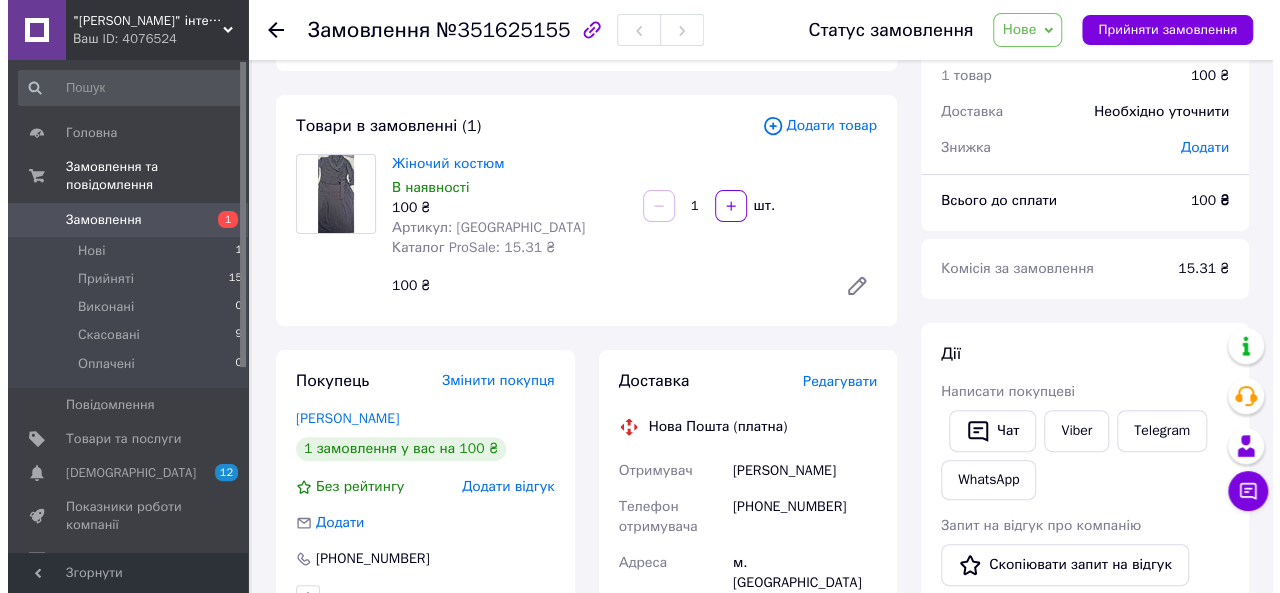 scroll, scrollTop: 0, scrollLeft: 0, axis: both 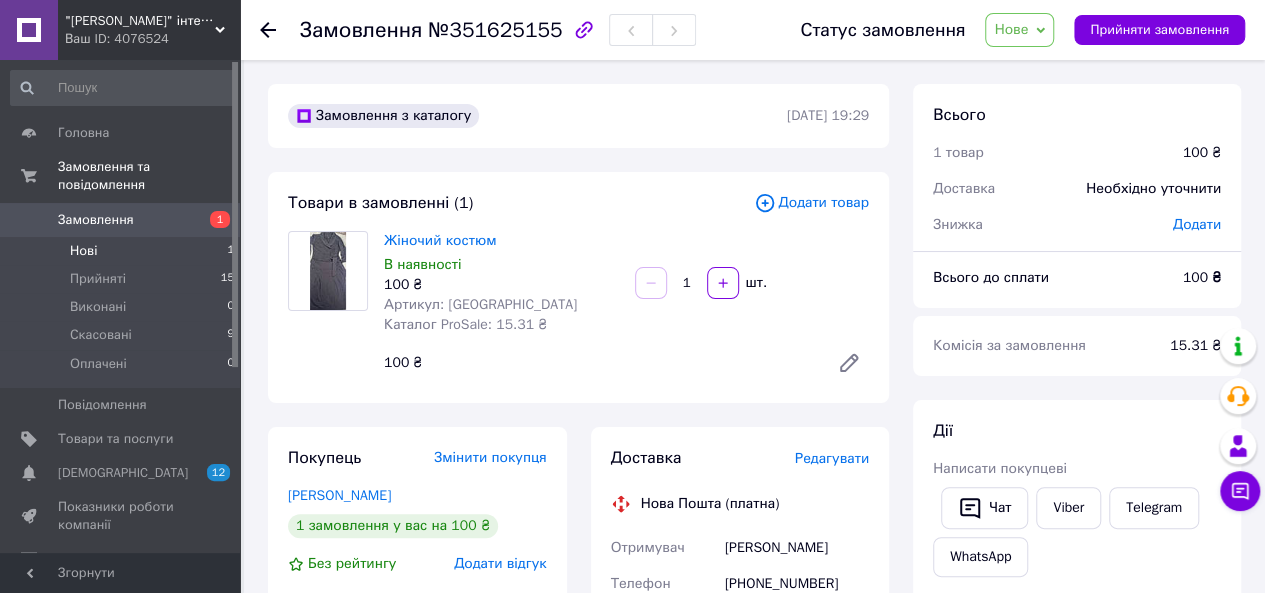 click on "Нові" at bounding box center (83, 251) 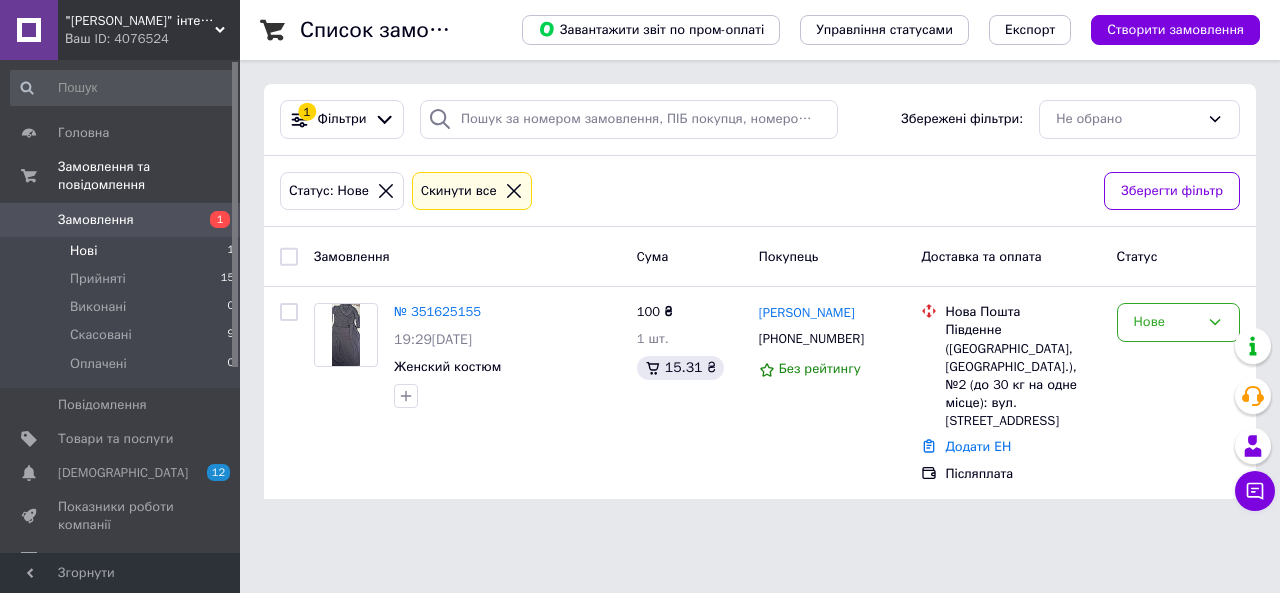 click on ""[PERSON_NAME]" інтернет-магазин" at bounding box center [140, 21] 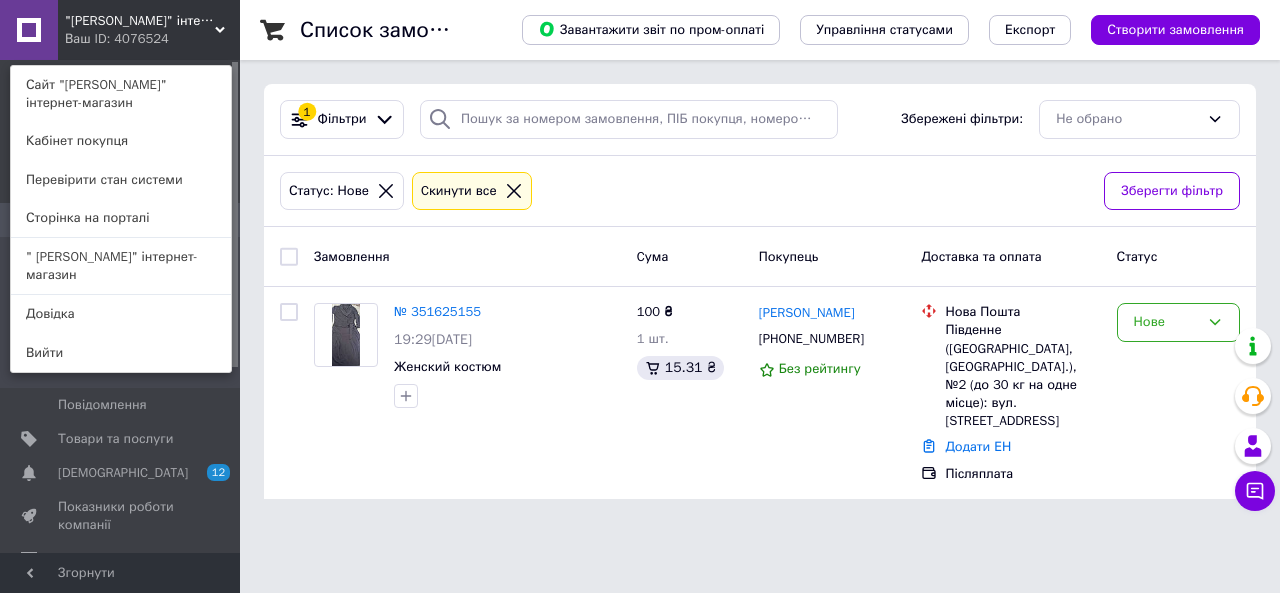 click on ""[PERSON_NAME]" інтернет-магазин" at bounding box center (140, 21) 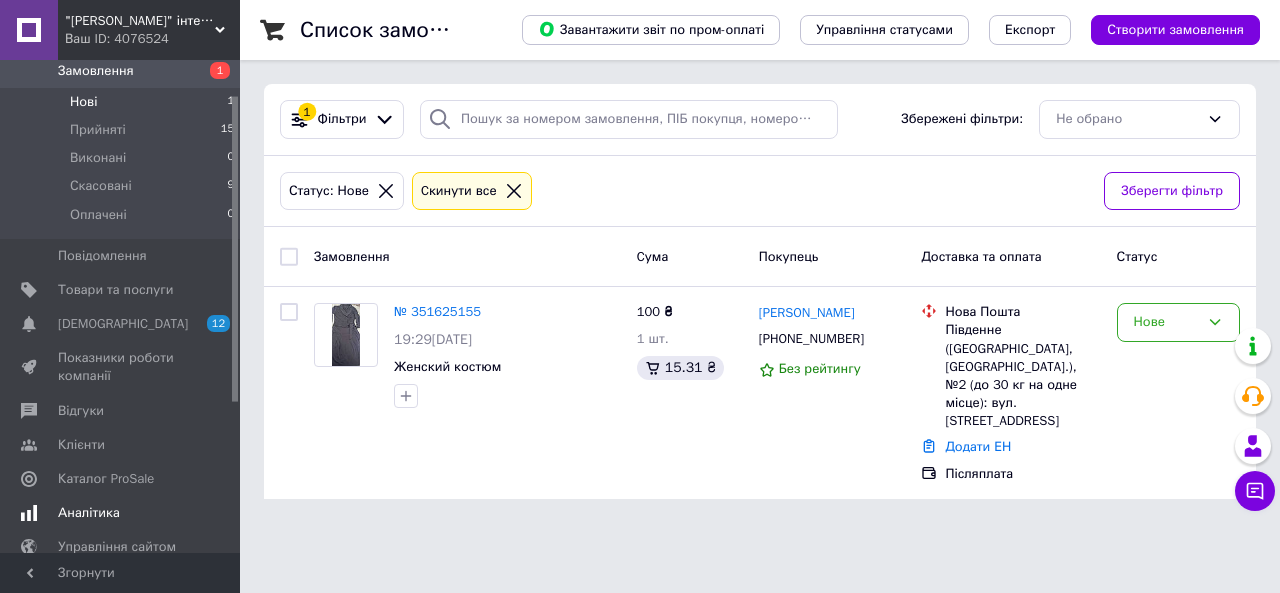 scroll, scrollTop: 297, scrollLeft: 0, axis: vertical 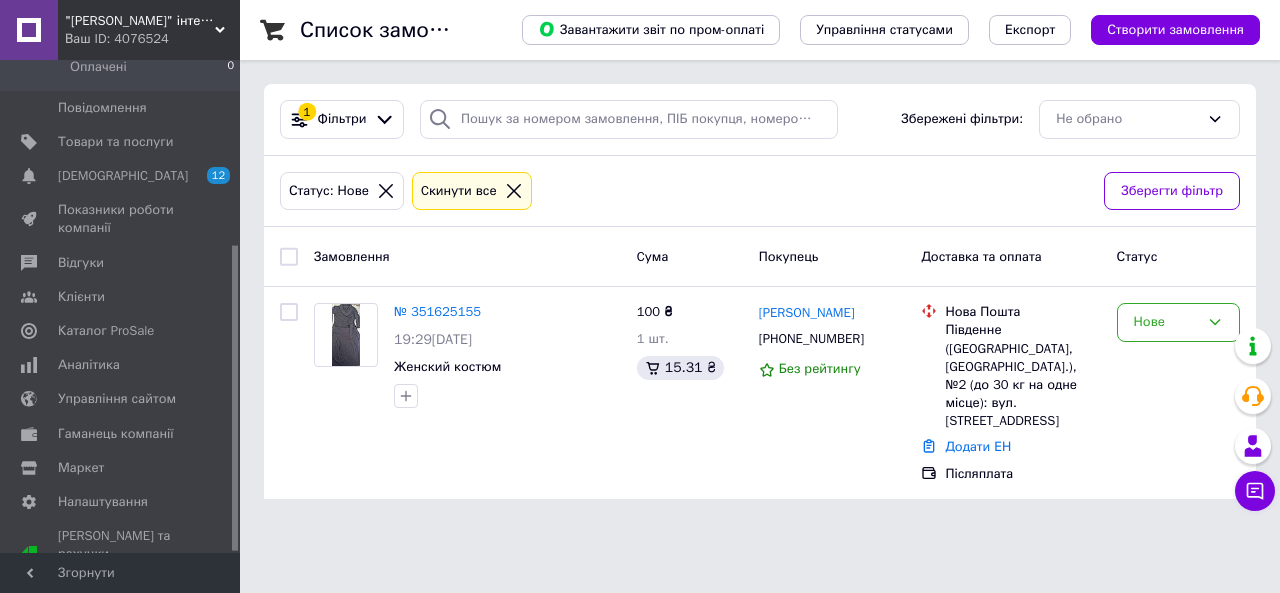 drag, startPoint x: 125, startPoint y: 33, endPoint x: 128, endPoint y: 80, distance: 47.095646 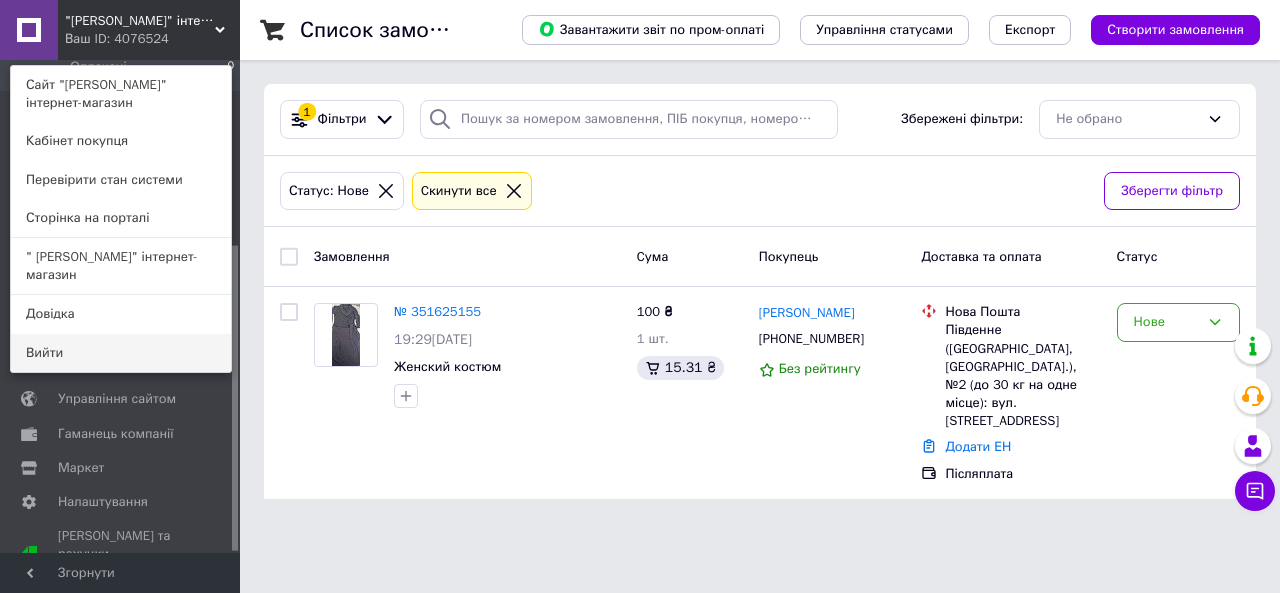 click on "Вийти" at bounding box center [121, 353] 